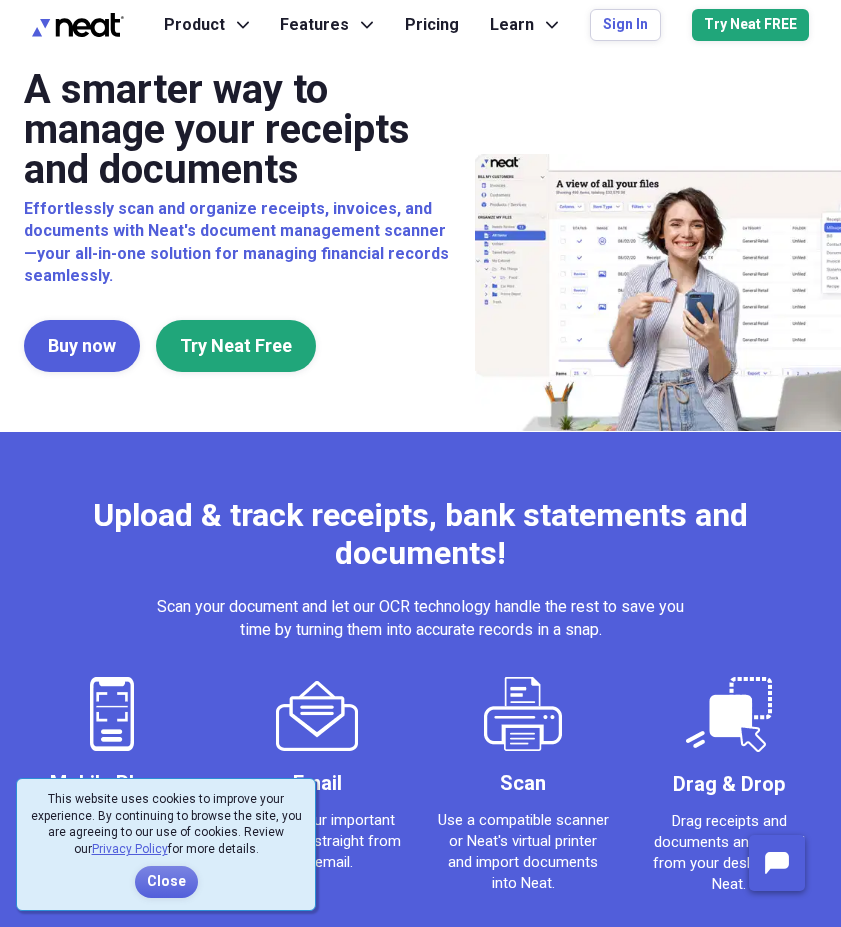 scroll, scrollTop: 0, scrollLeft: 0, axis: both 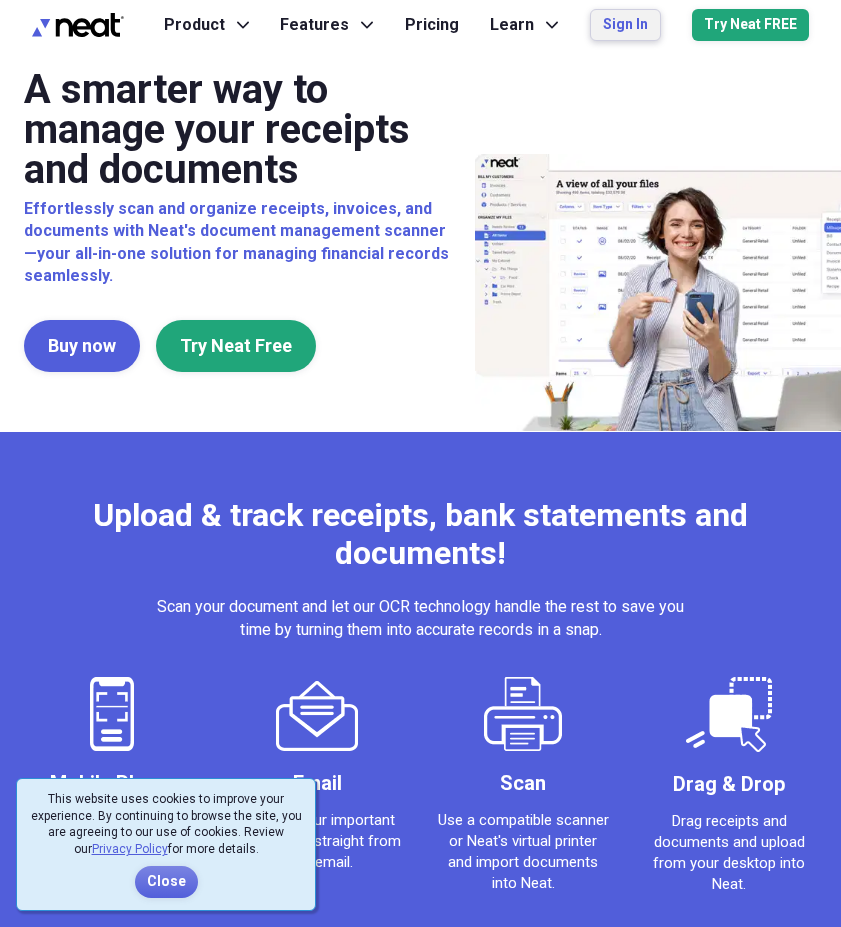 click on "Sign In" at bounding box center [625, 25] 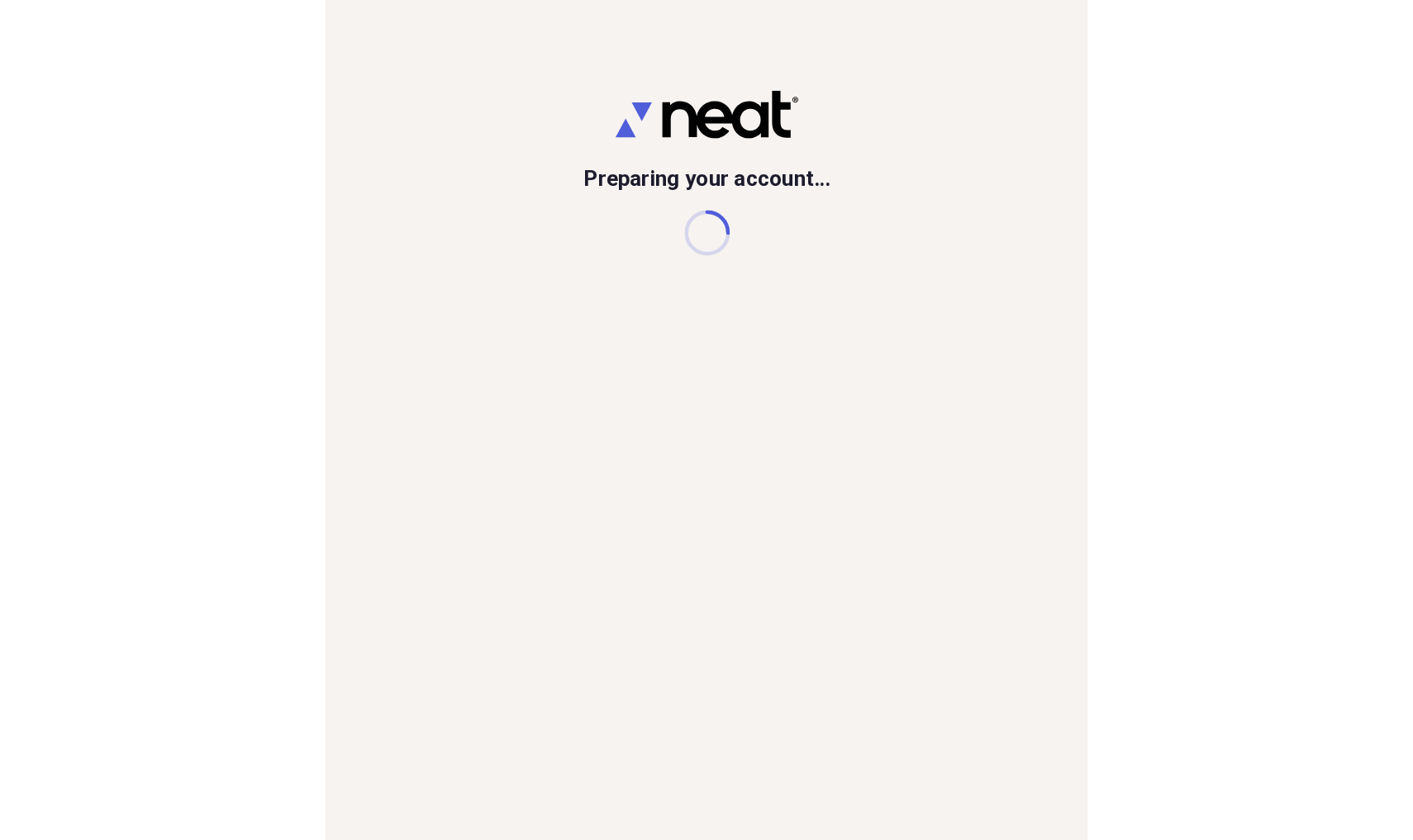 scroll, scrollTop: 0, scrollLeft: 0, axis: both 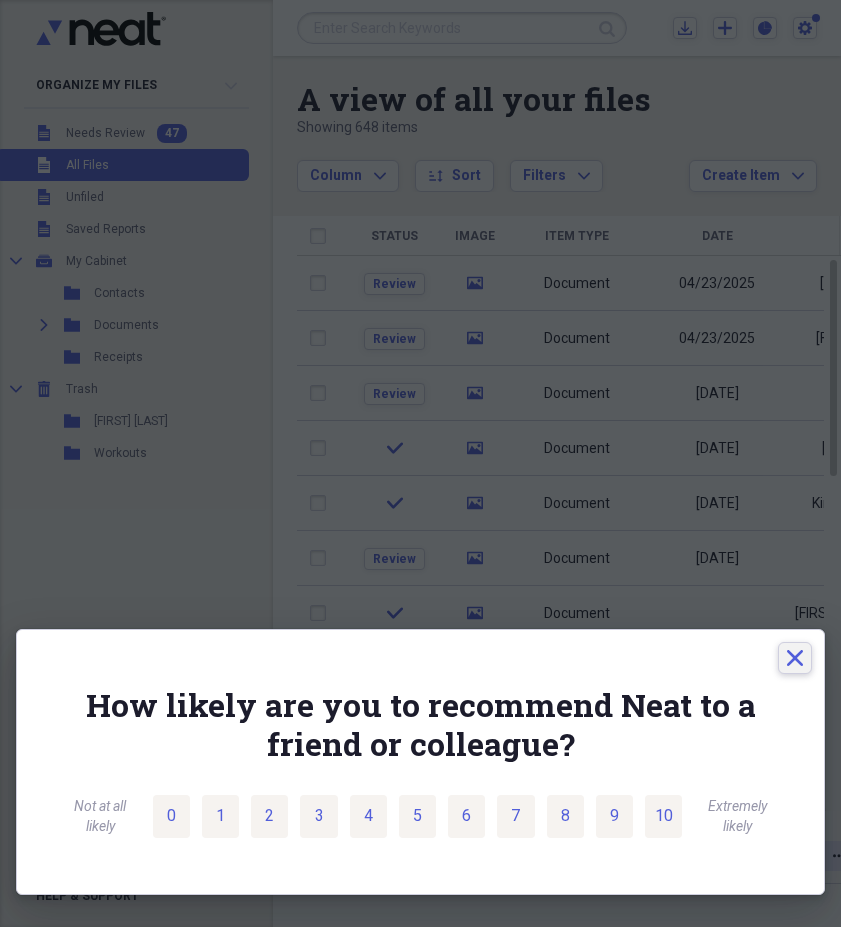 click on "Close" at bounding box center (795, 658) 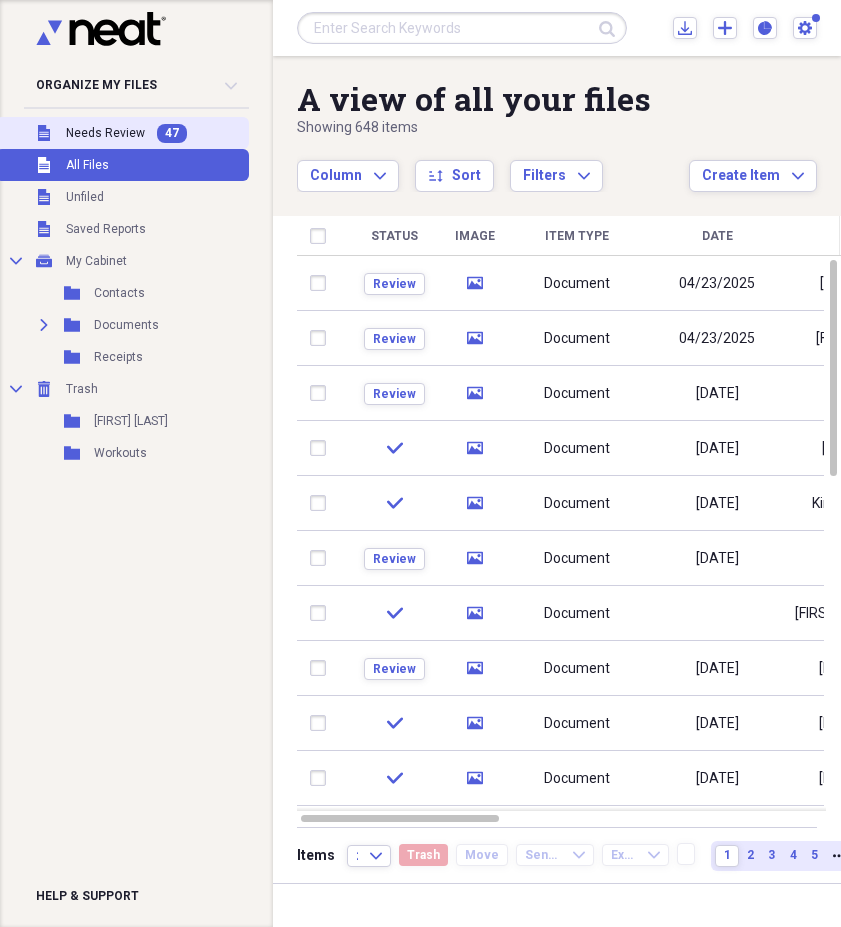 click on "47" at bounding box center [172, 133] 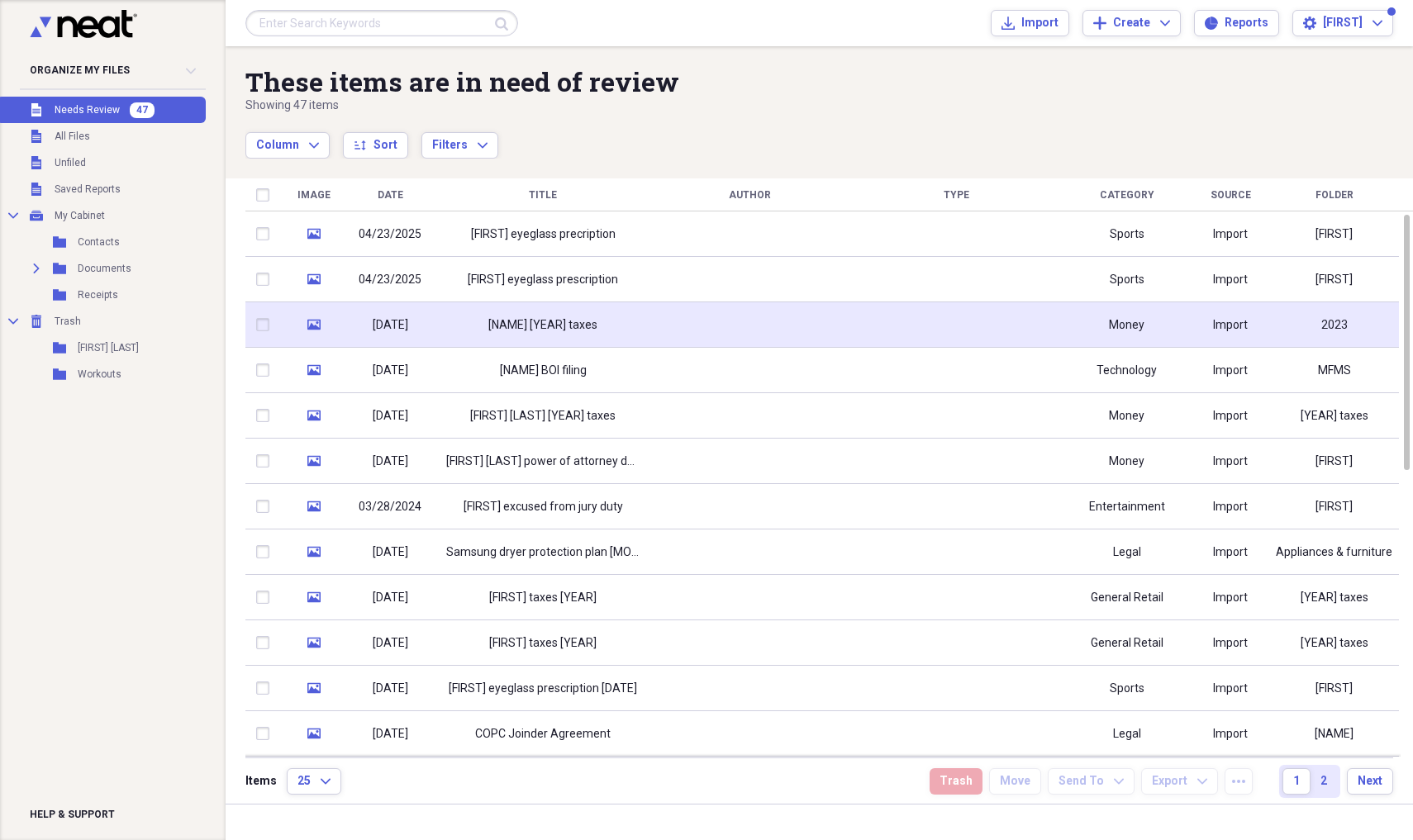 click on "[NAME] [YEAR] taxes" at bounding box center (543, 325) 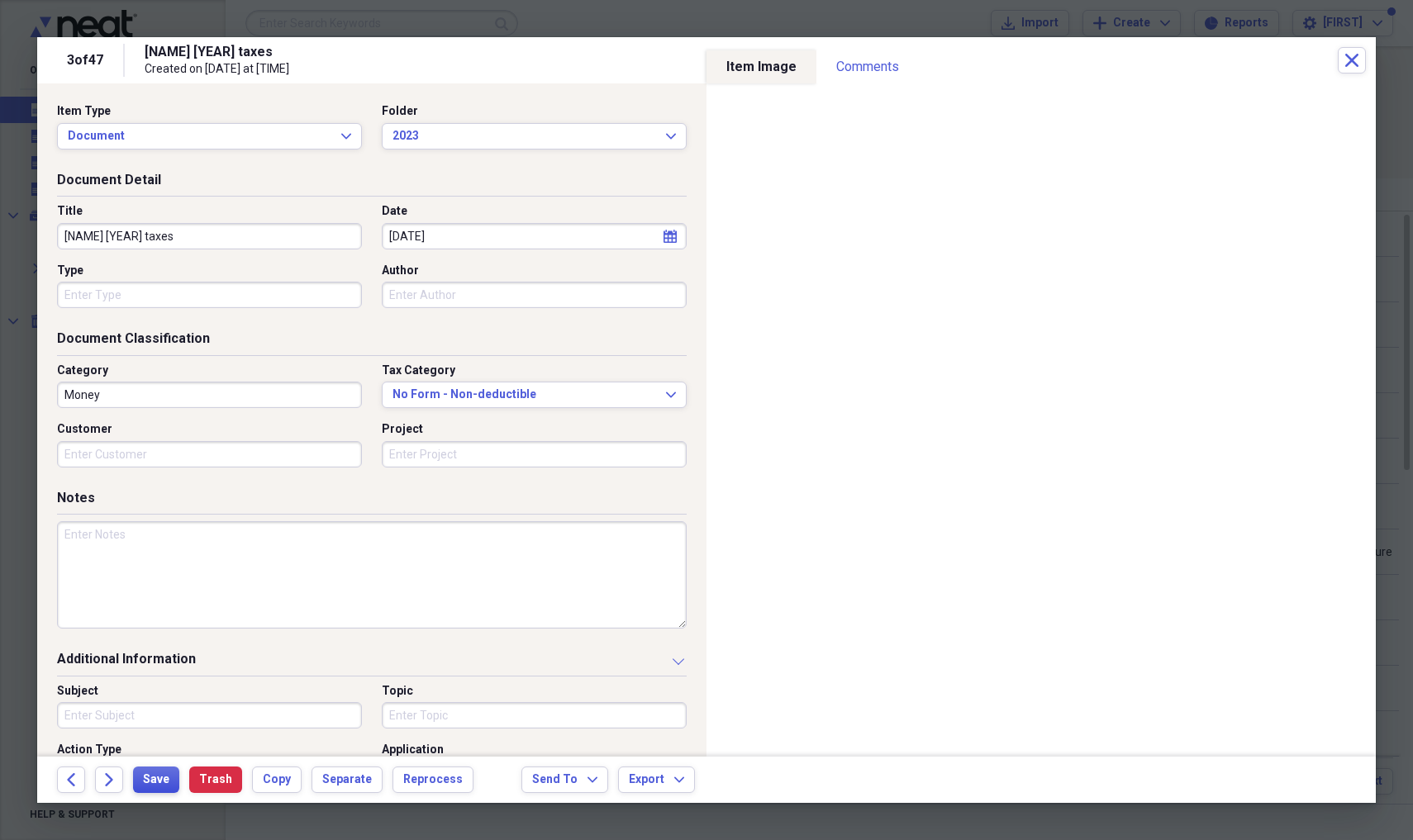 click on "Save" at bounding box center [156, 780] 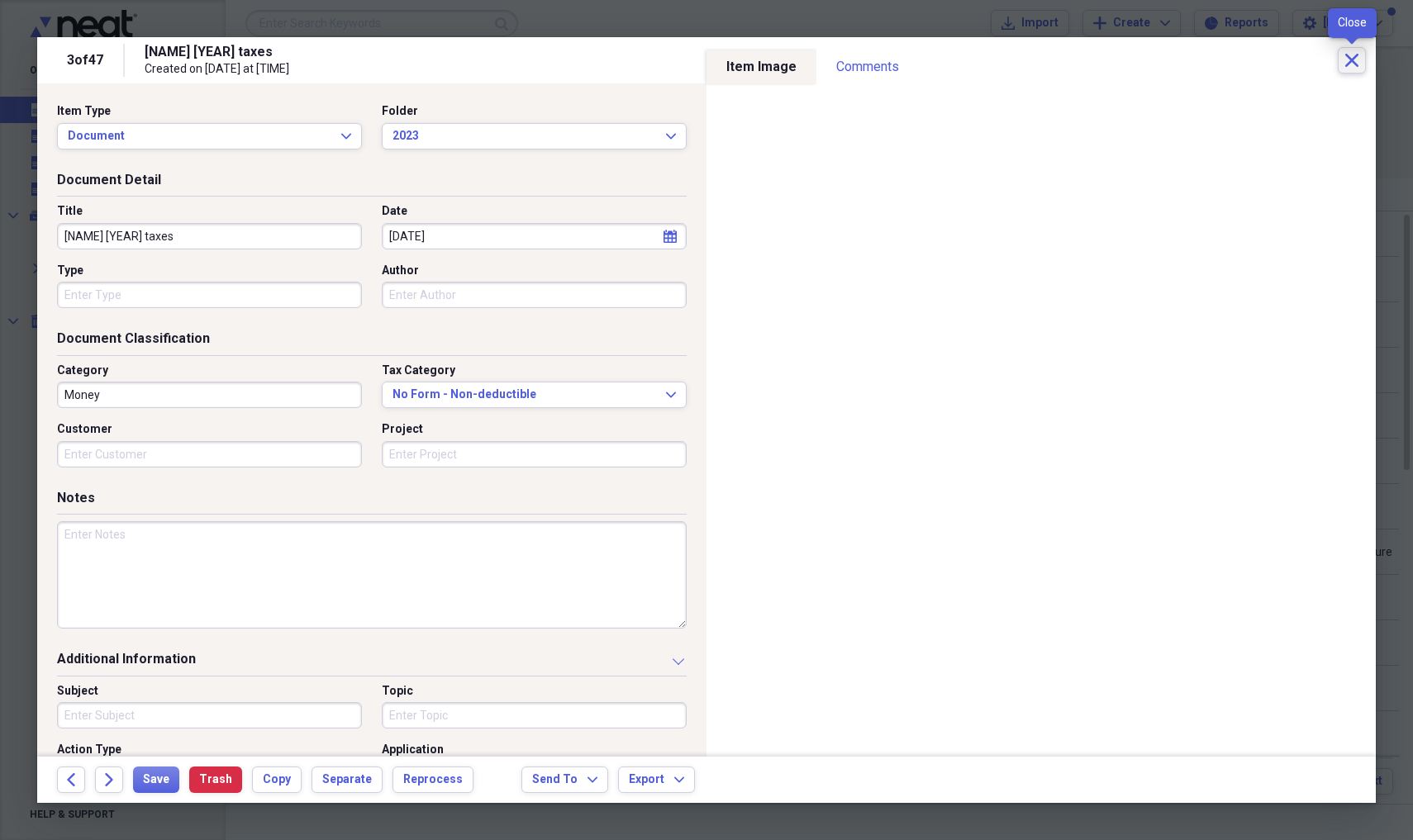 click on "Close" 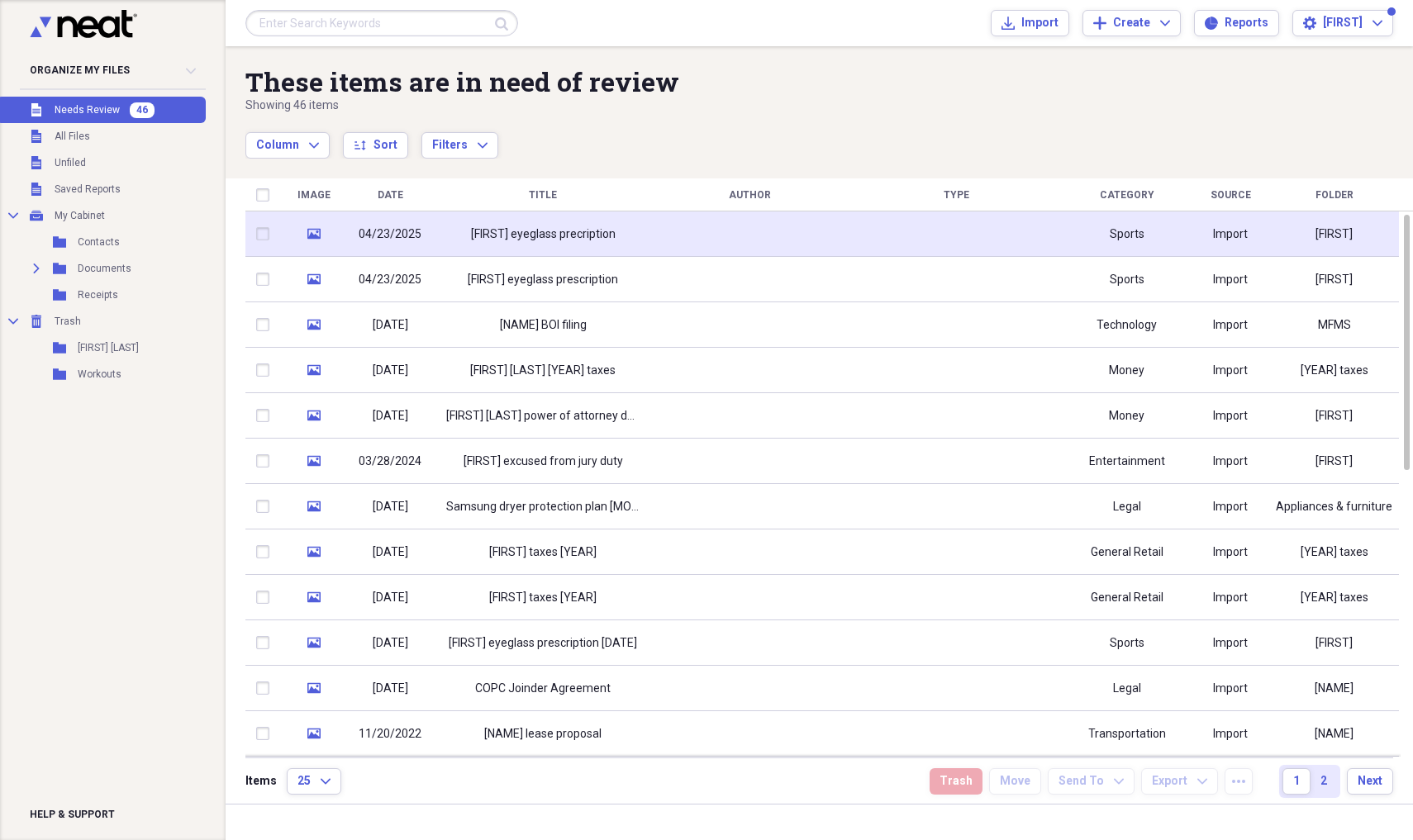 click on "[FIRST] eyeglass precription" at bounding box center (543, 235) 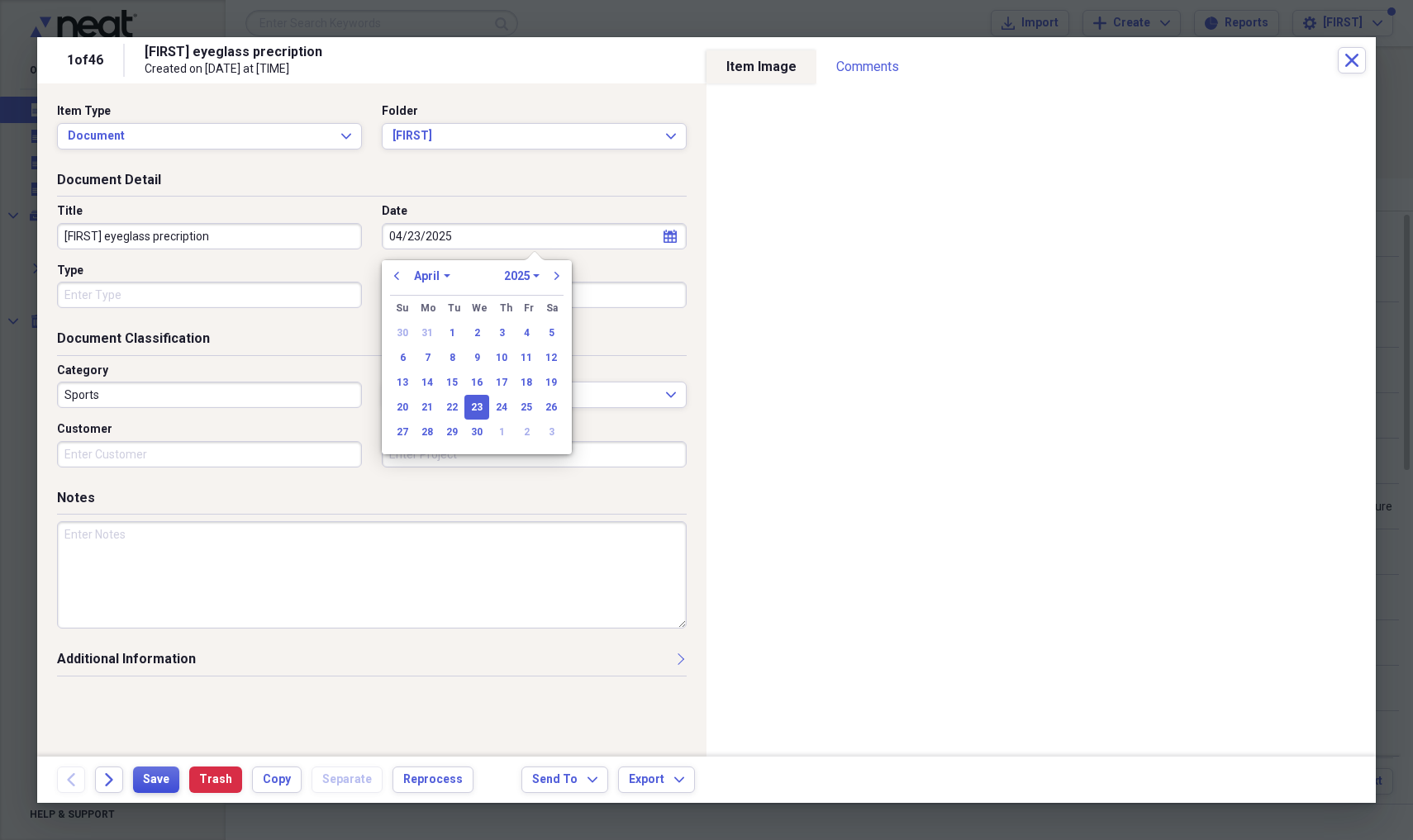 click on "Save" at bounding box center (156, 780) 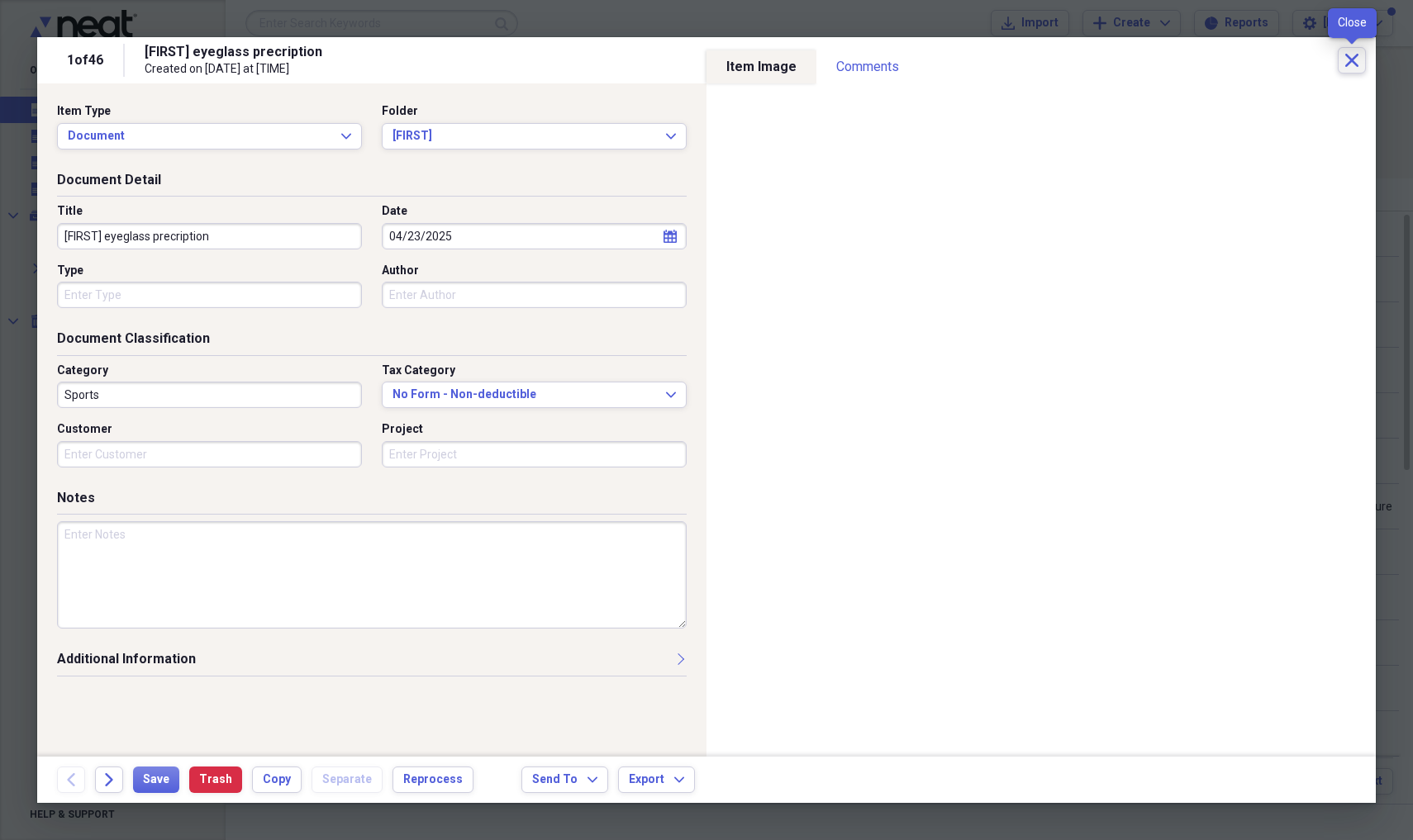 click on "Close" 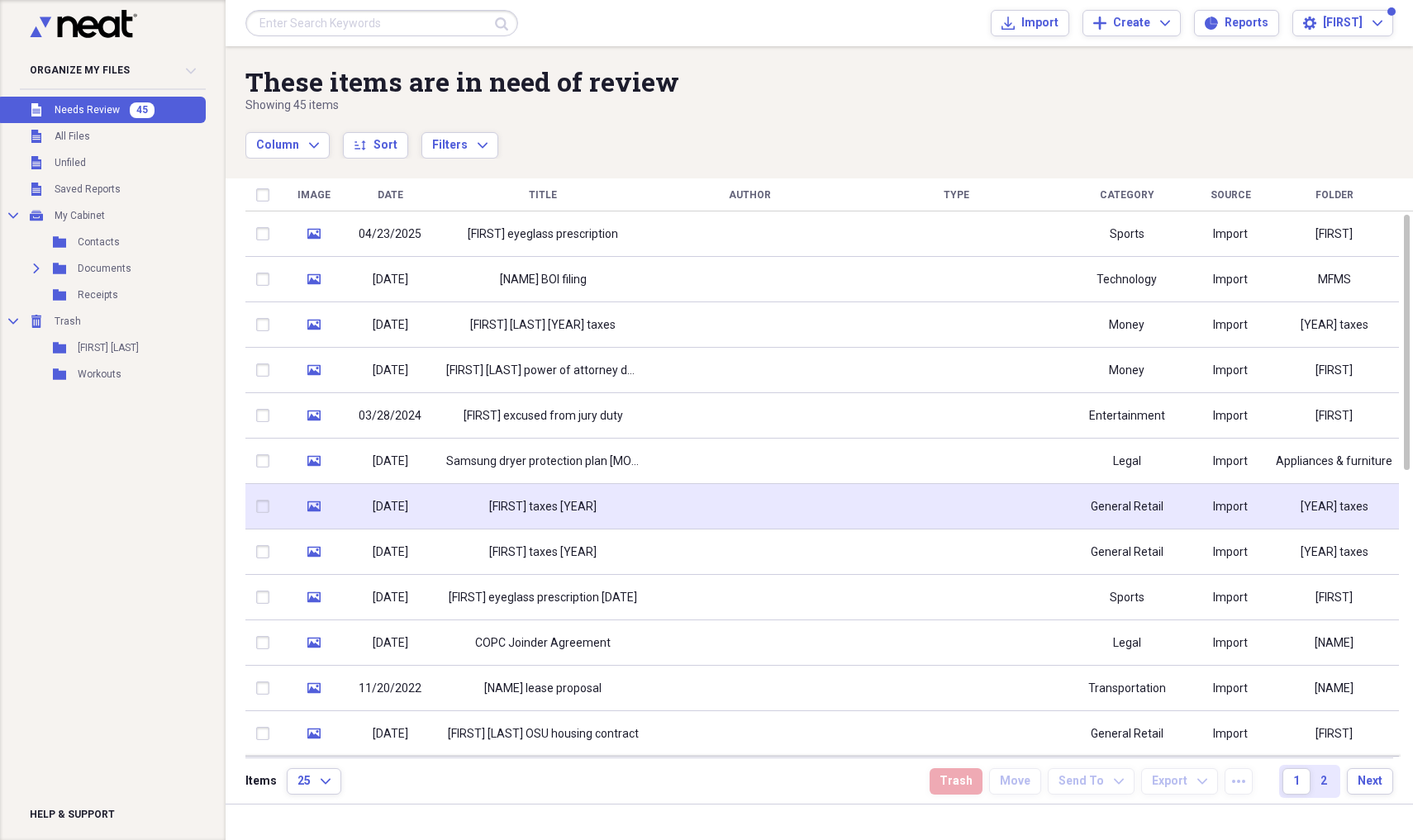 click on "[FIRST] taxes [YEAR]" at bounding box center [543, 506] 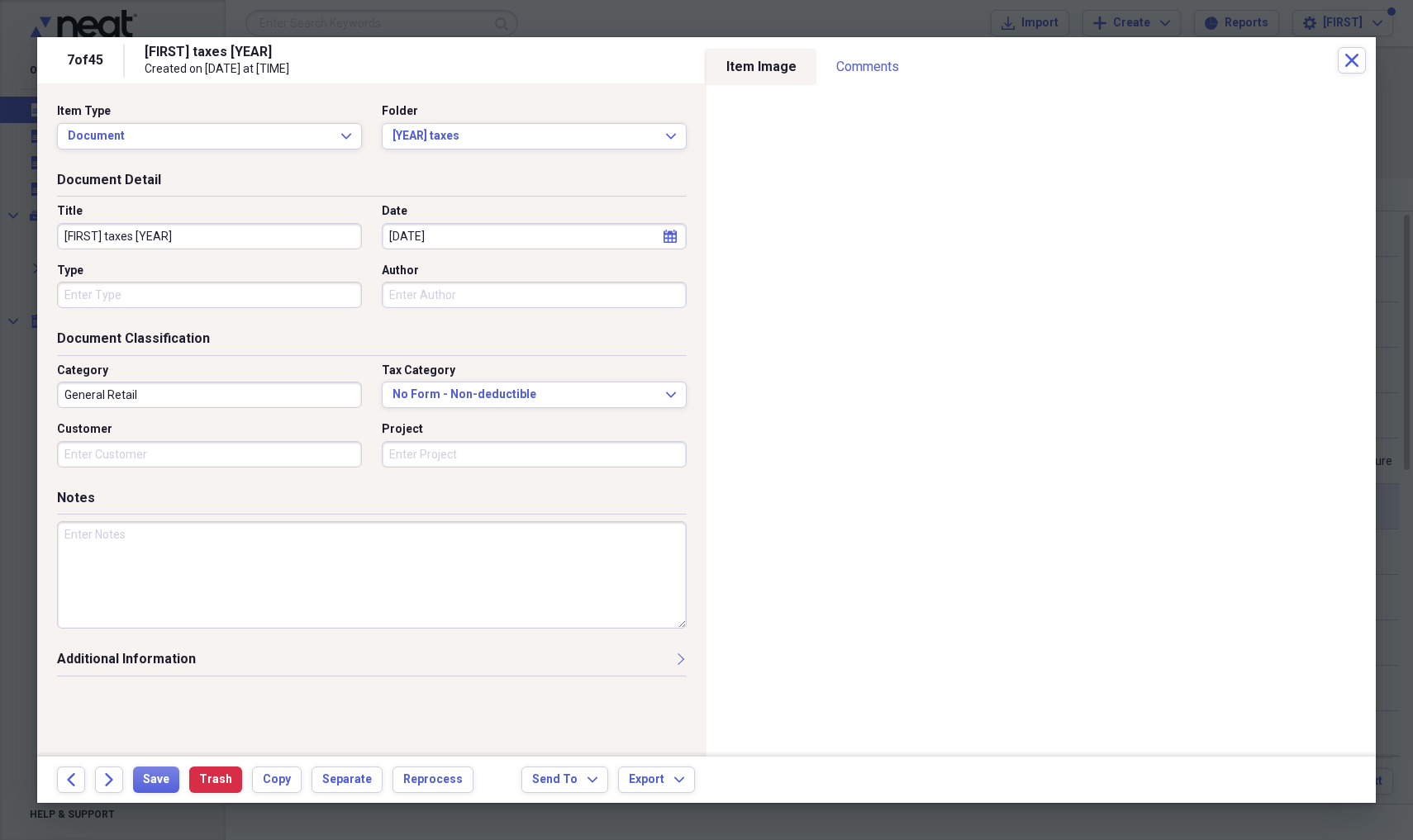 click on "Notes" at bounding box center [372, 569] 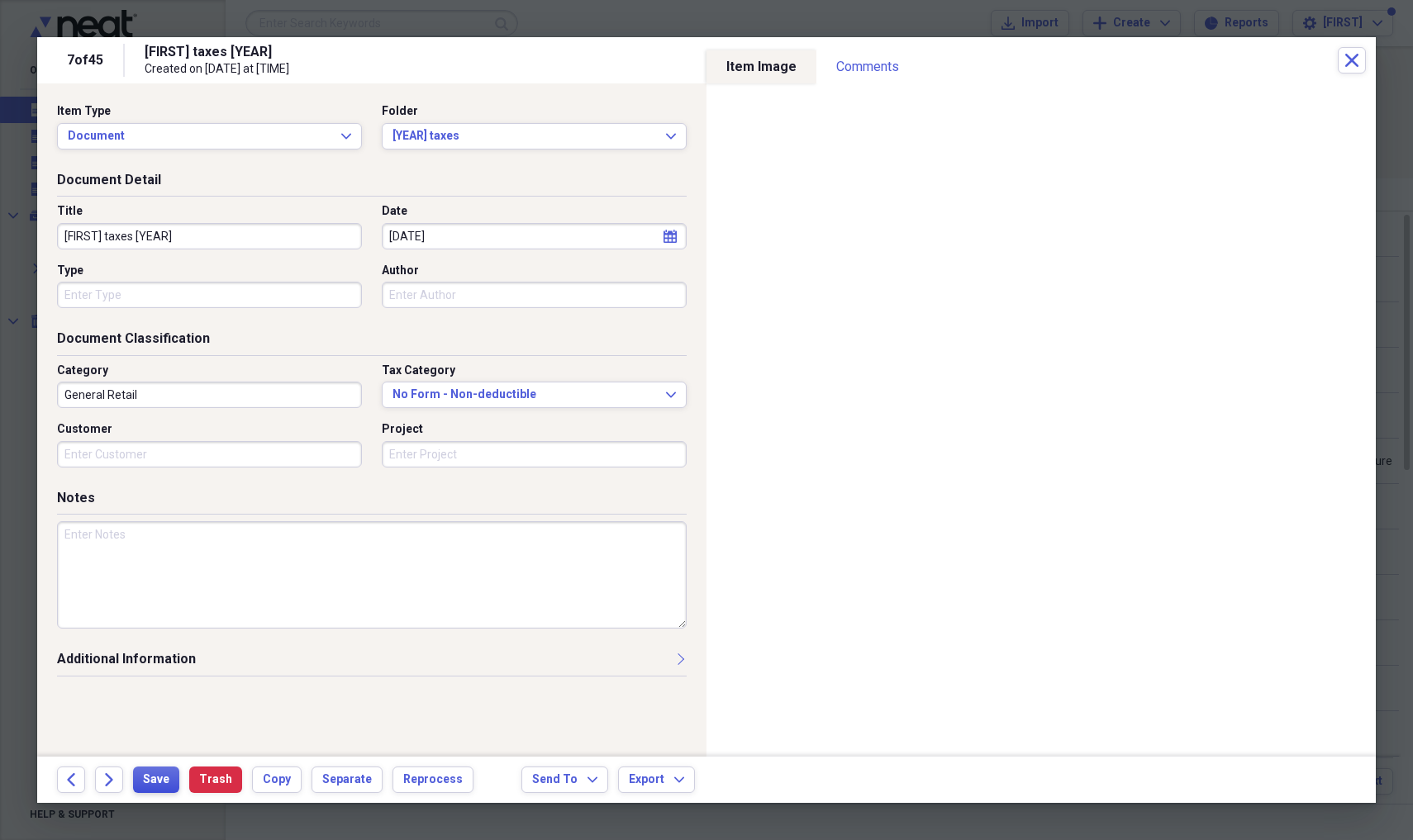 click on "Save" at bounding box center (156, 780) 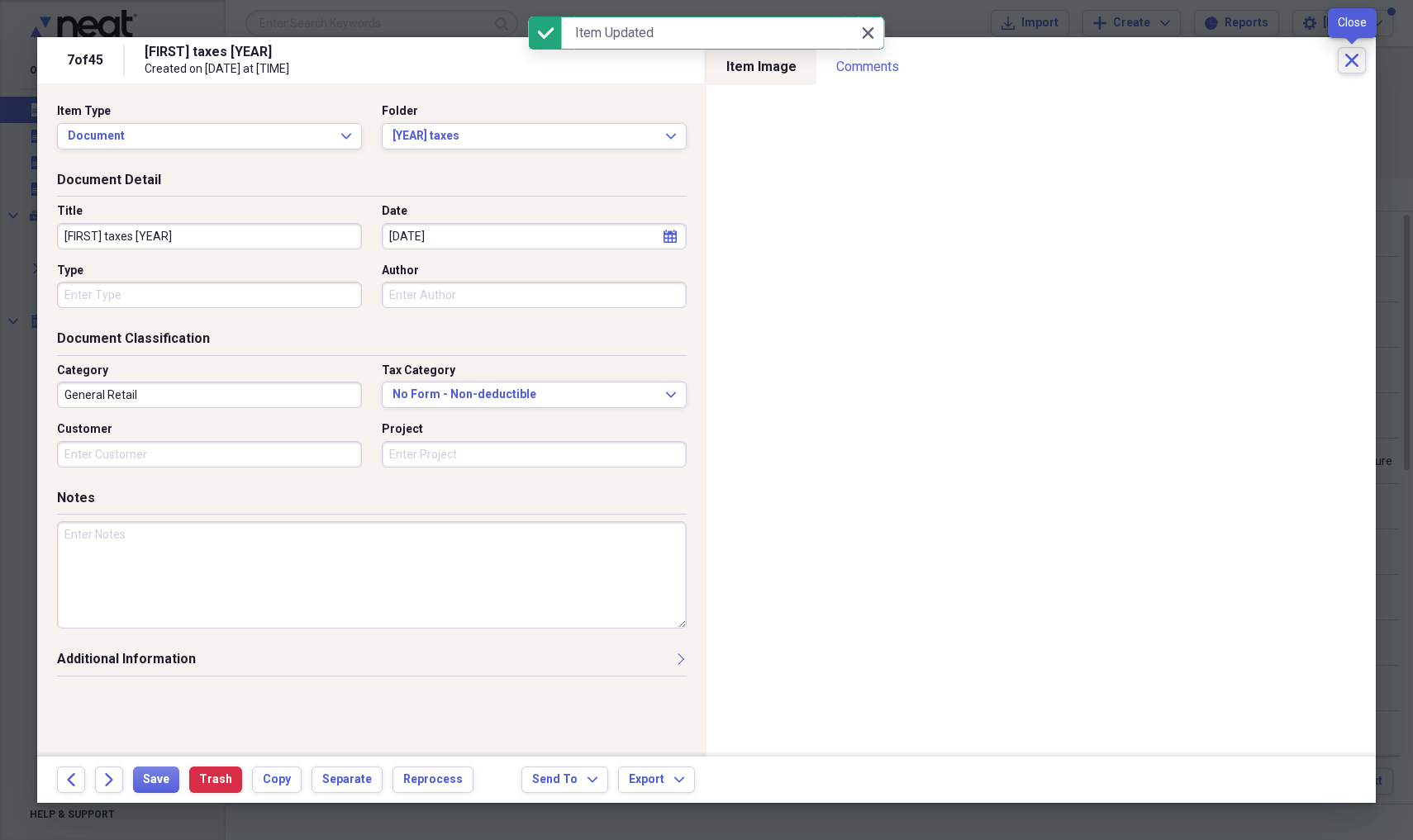 click on "Close" 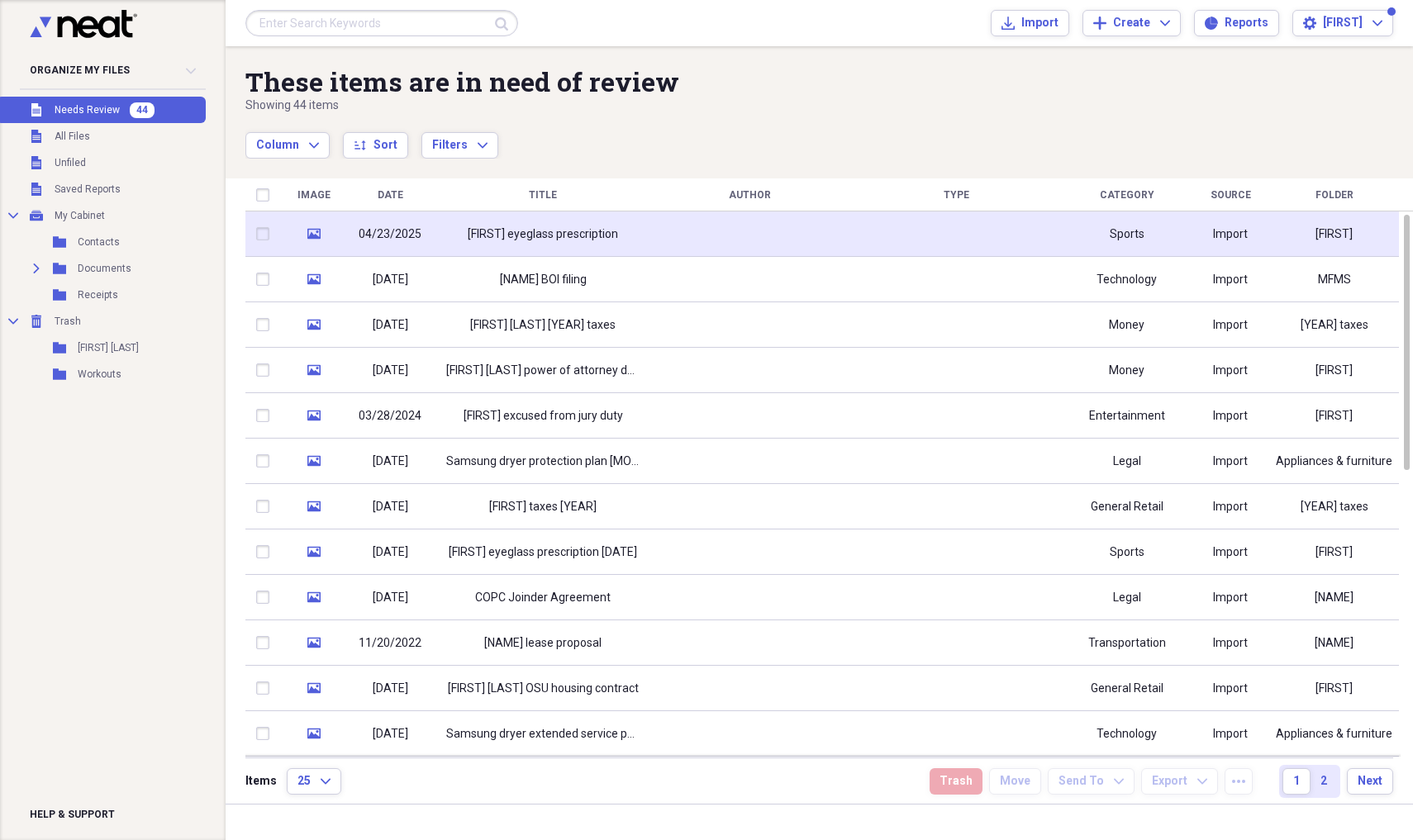 click on "[FIRST] eyeglass prescription" at bounding box center [543, 234] 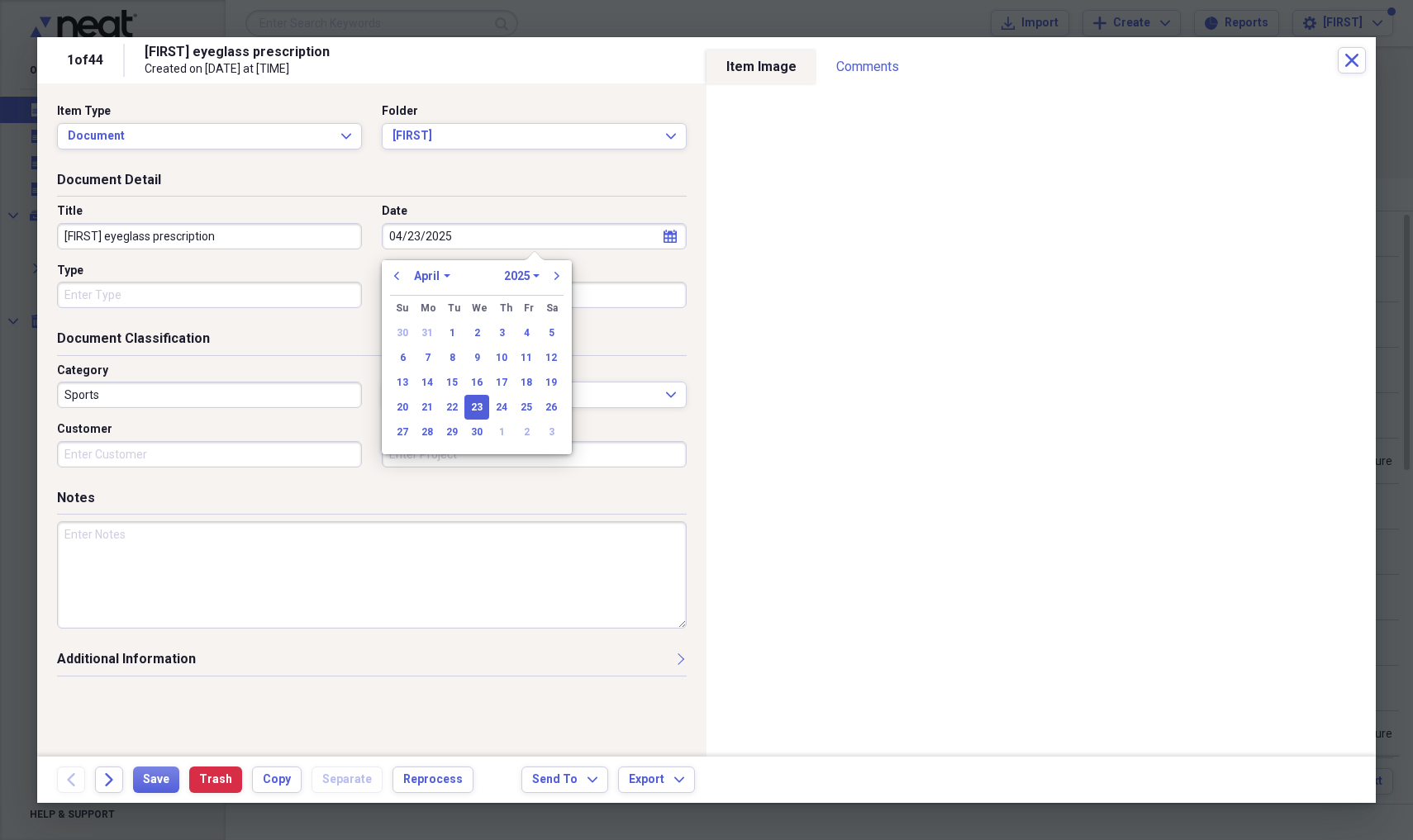 click on "Additional Information Subject Topic Action Type Application Received calendar Calendar Date Sent calendar Calendar From To Date Due calendar Calendar" at bounding box center [372, 670] 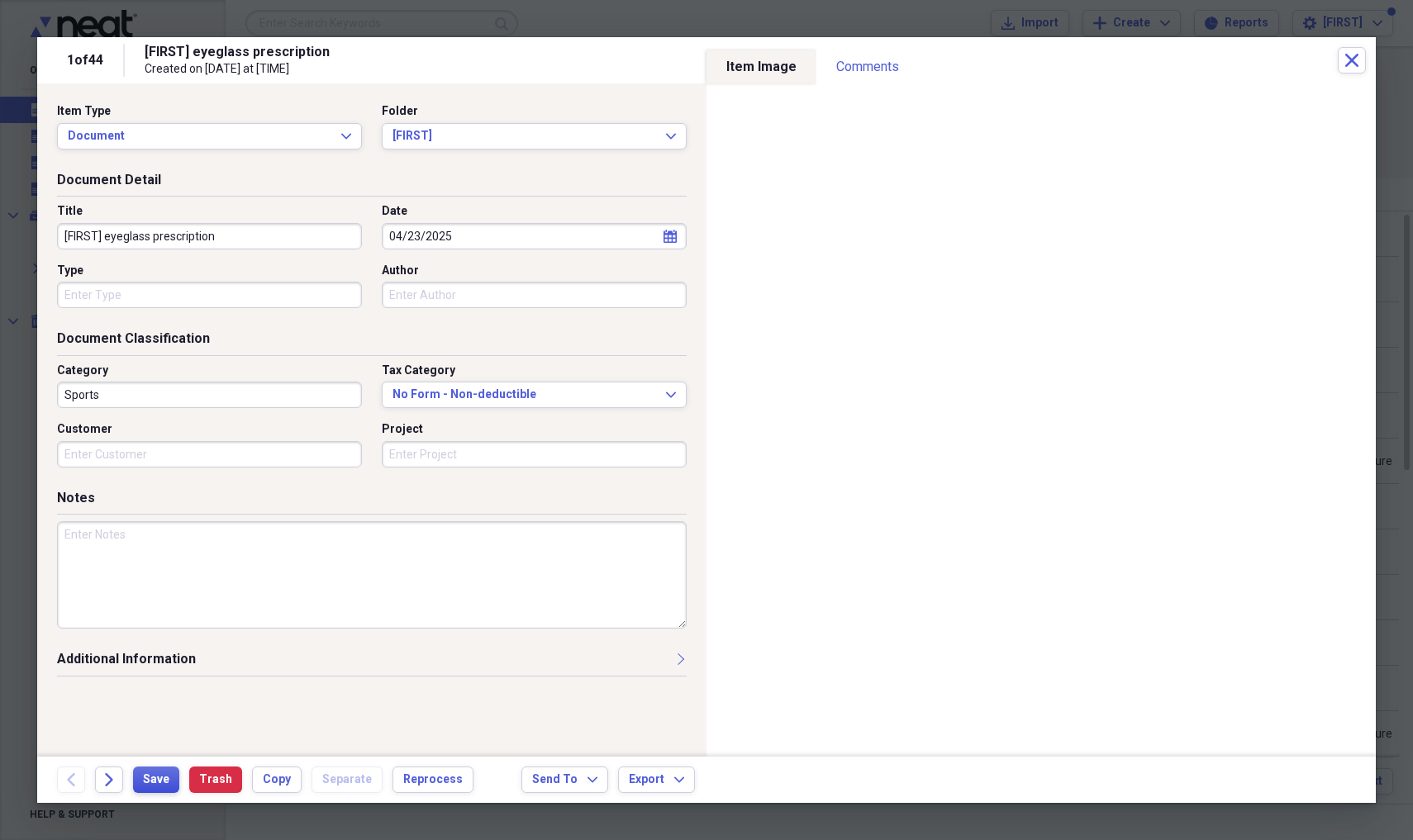 click on "Save" at bounding box center (156, 780) 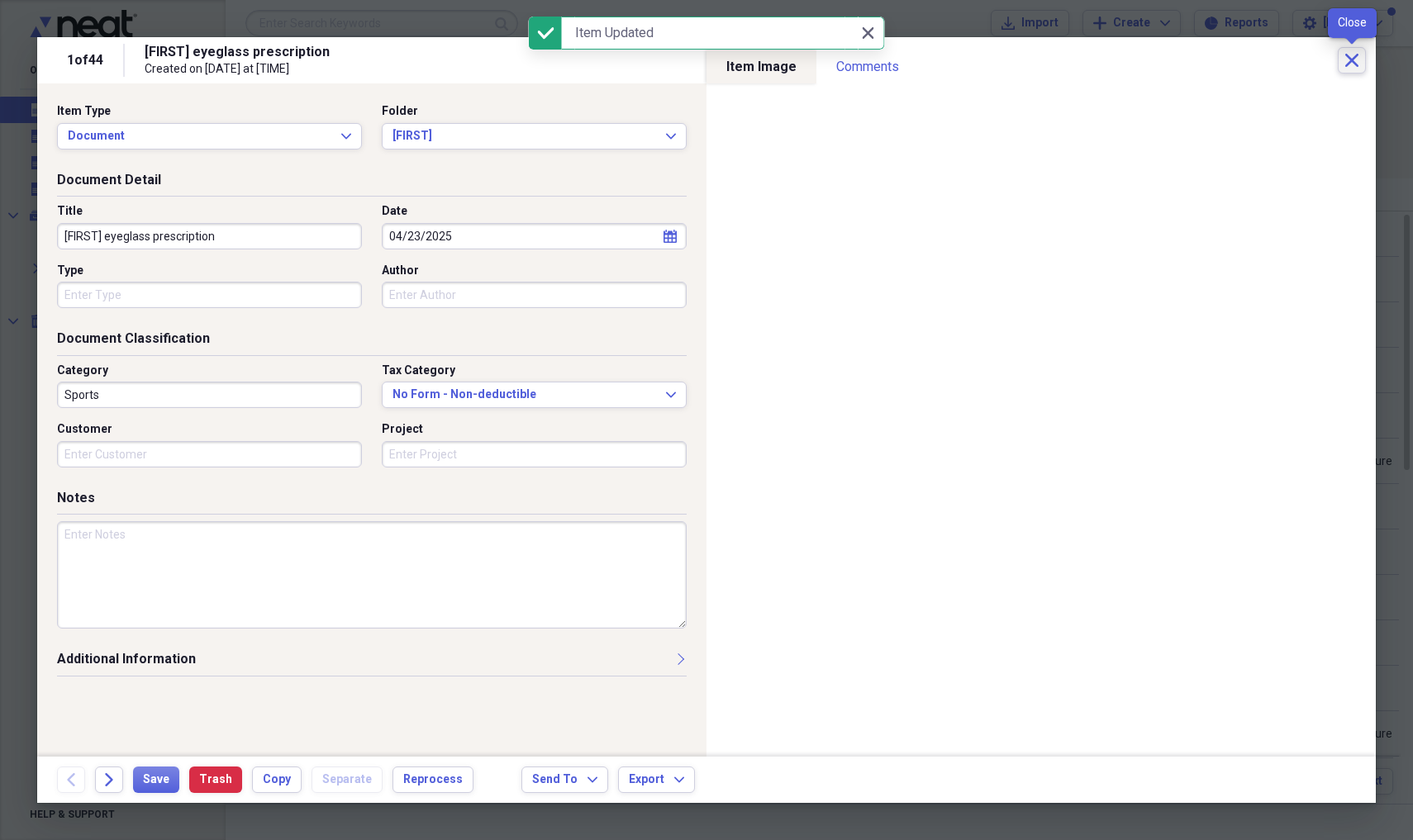 click on "Close" 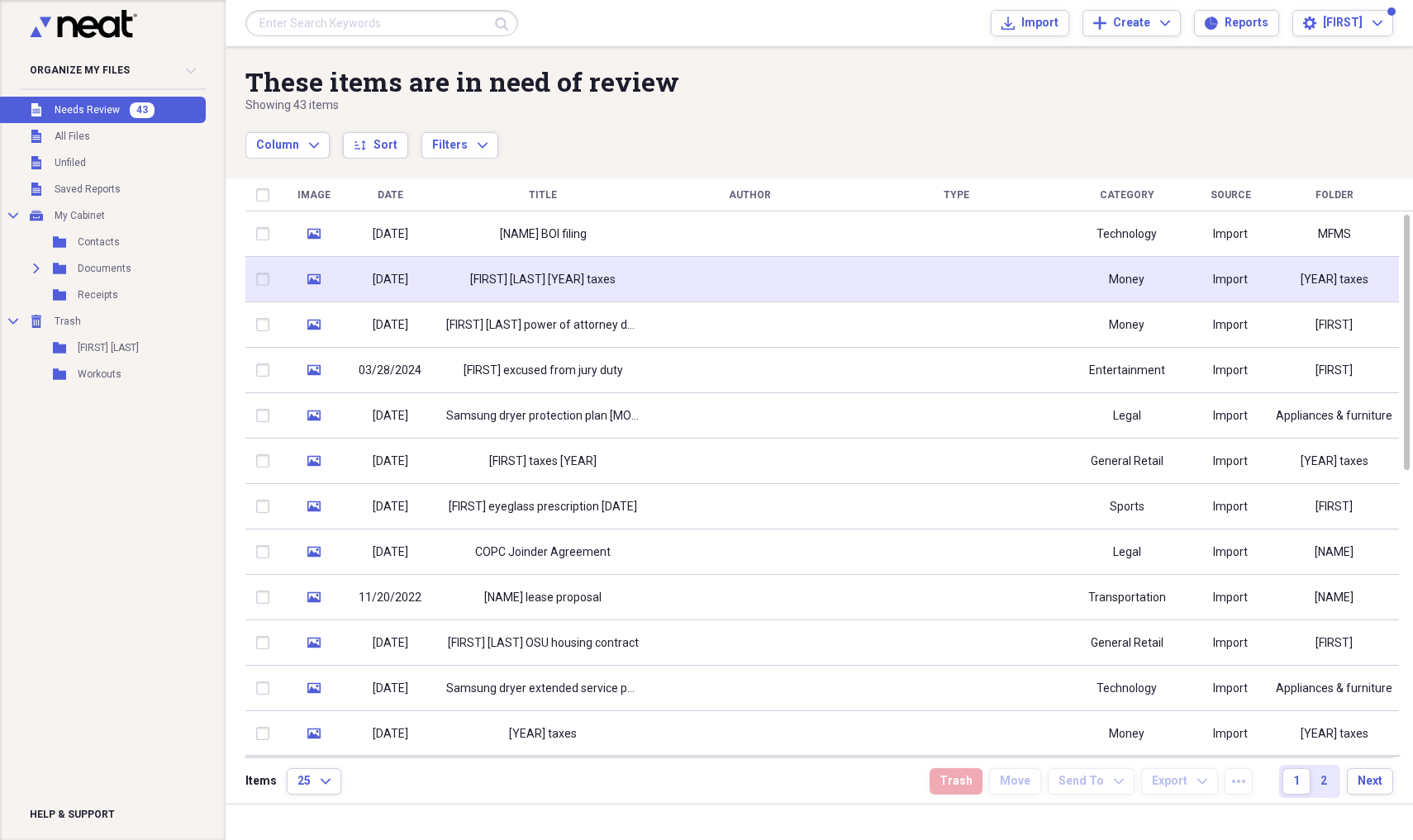 click on "[FIRST] [LAST] [YEAR] taxes" at bounding box center [543, 279] 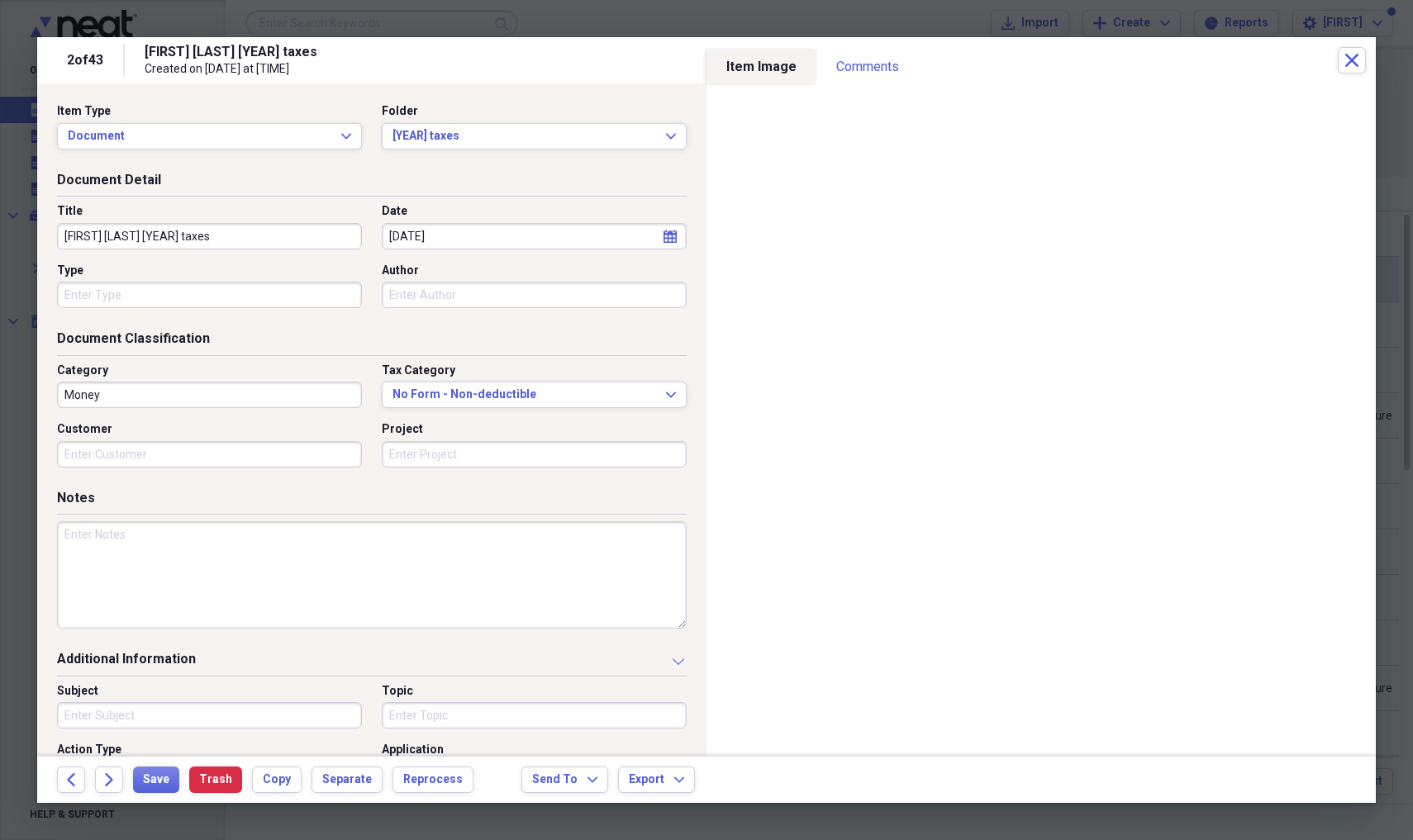 click on "Author" at bounding box center (534, 295) 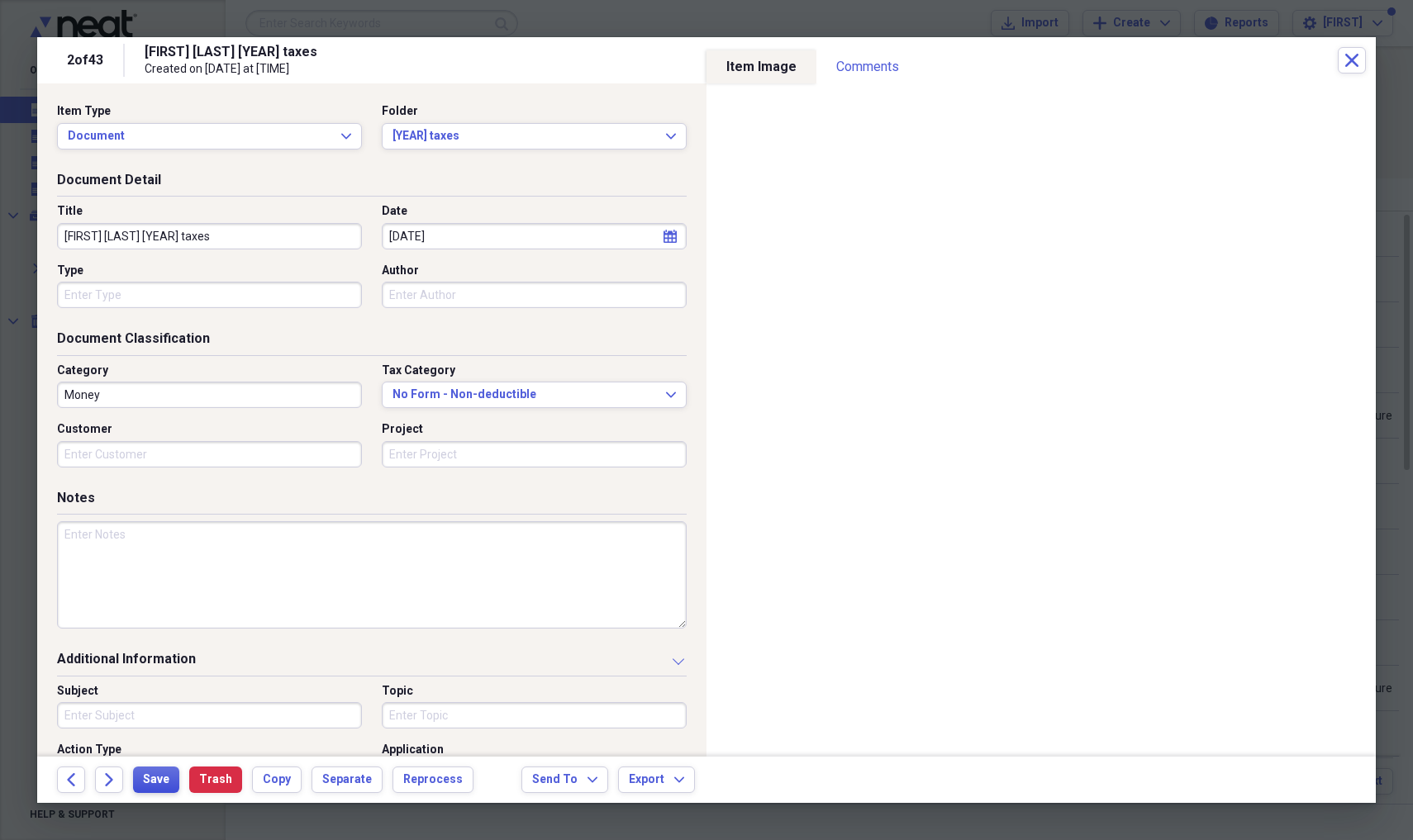 click on "Save" at bounding box center (156, 780) 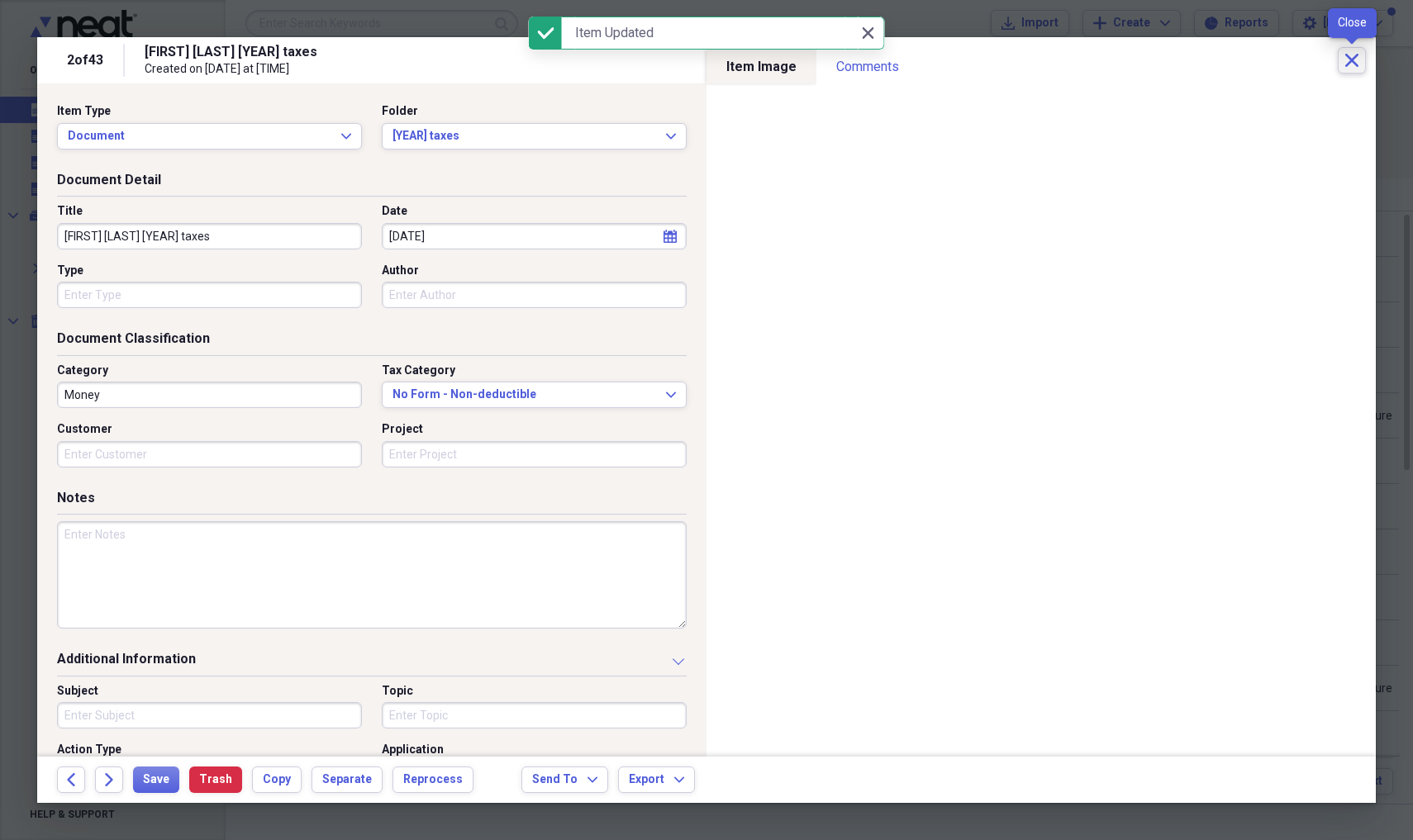 click on "Close" 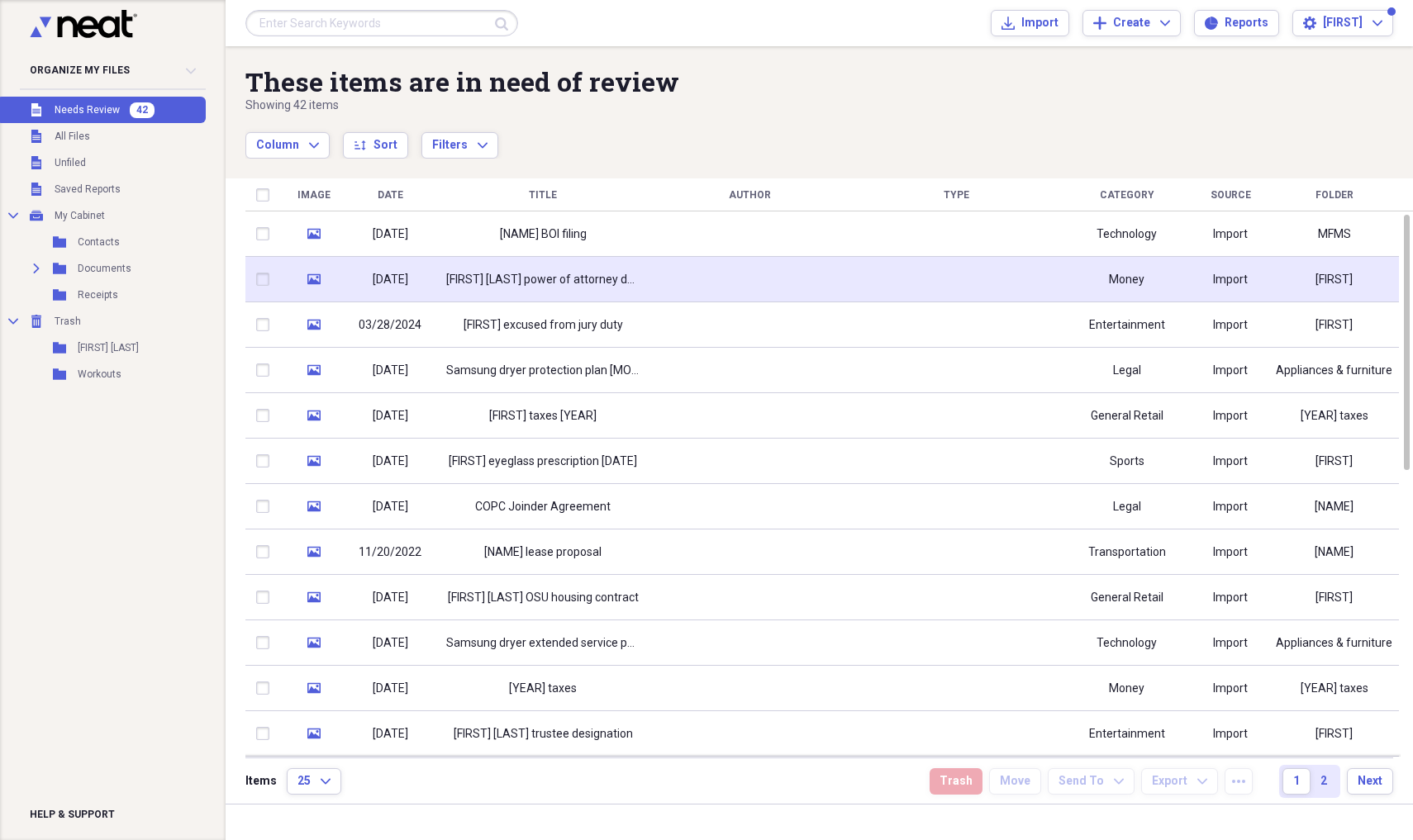 click on "[FIRST] [LAST] power of attorney documents" at bounding box center [543, 280] 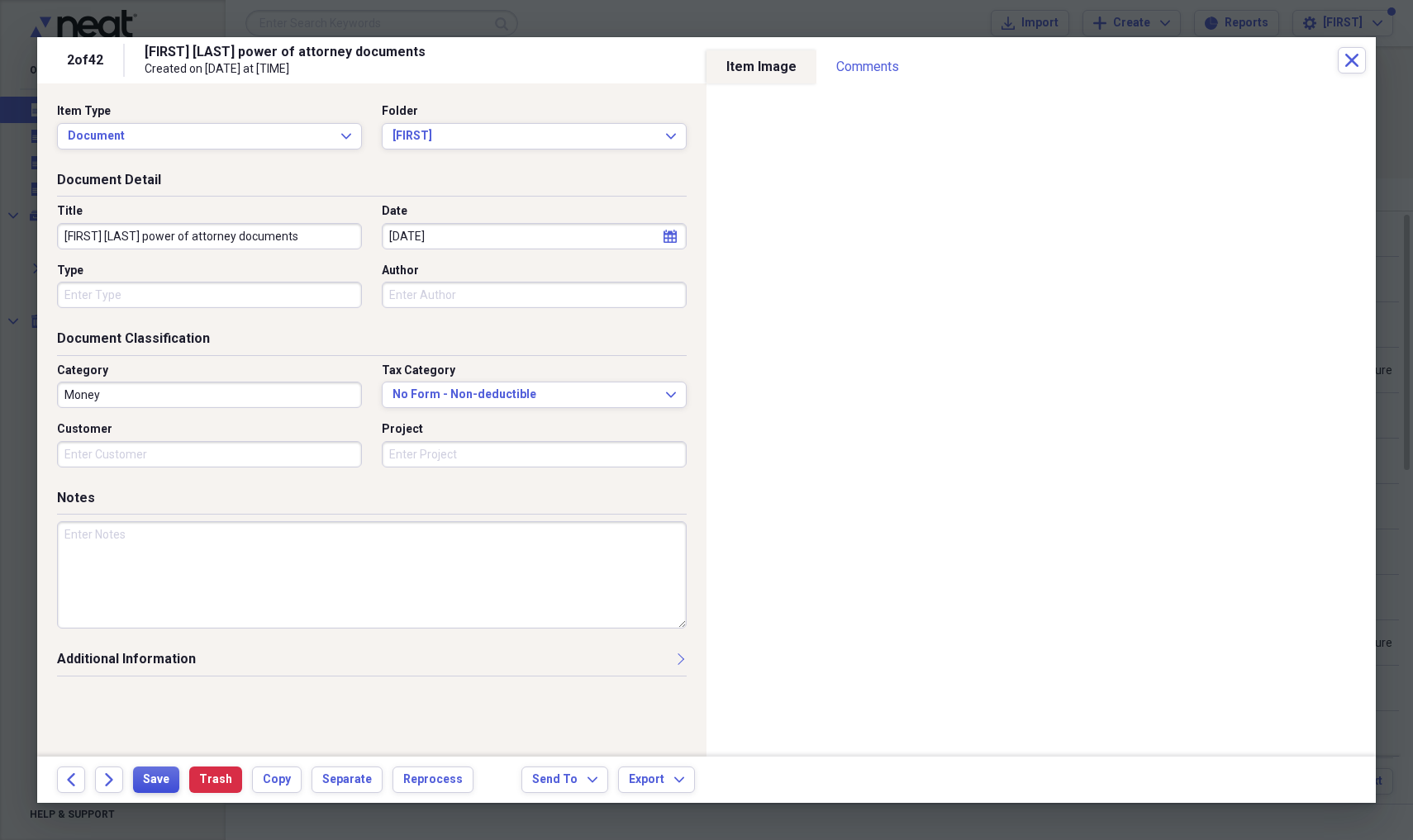 click on "Save" at bounding box center [156, 780] 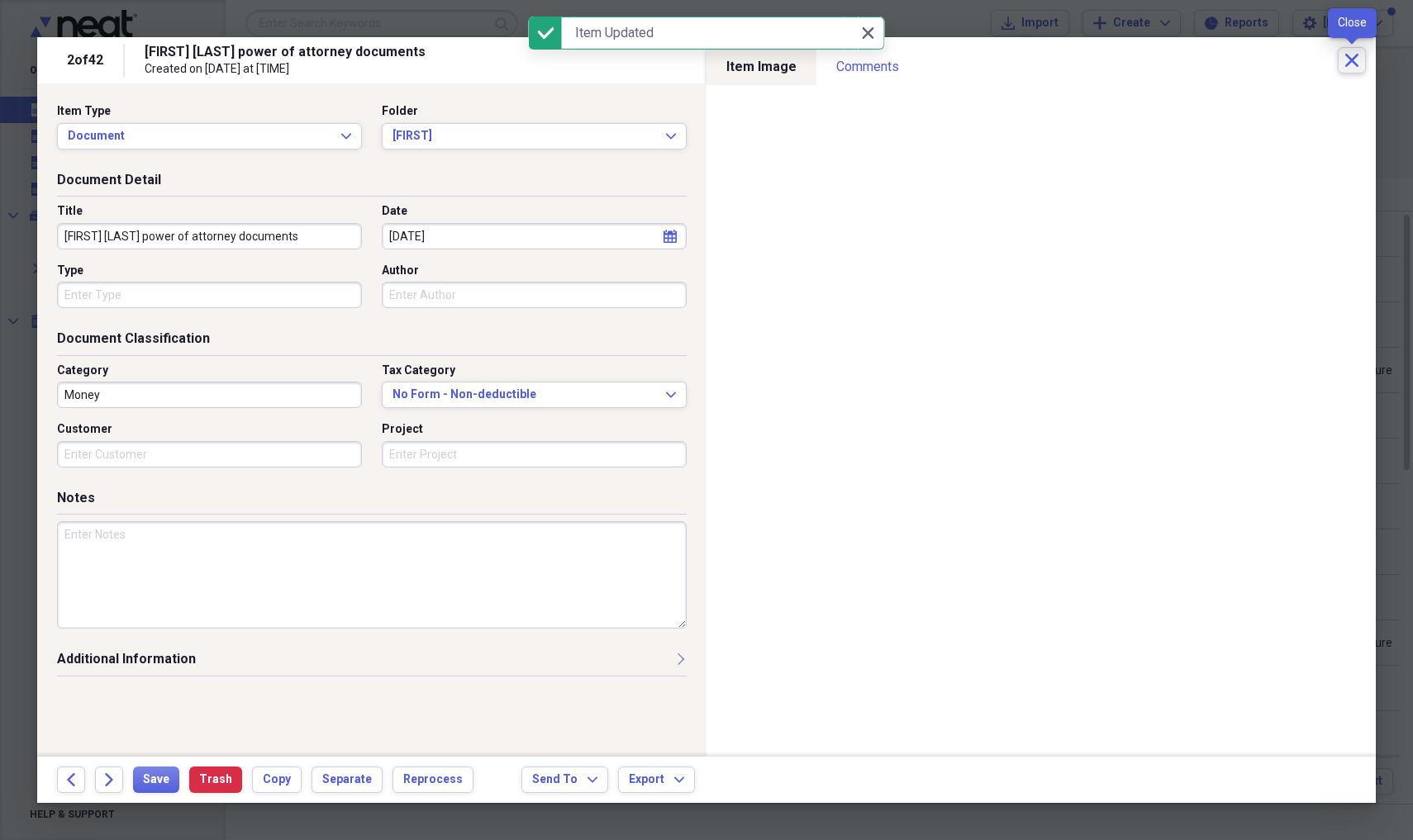 click on "Close" at bounding box center [1352, 60] 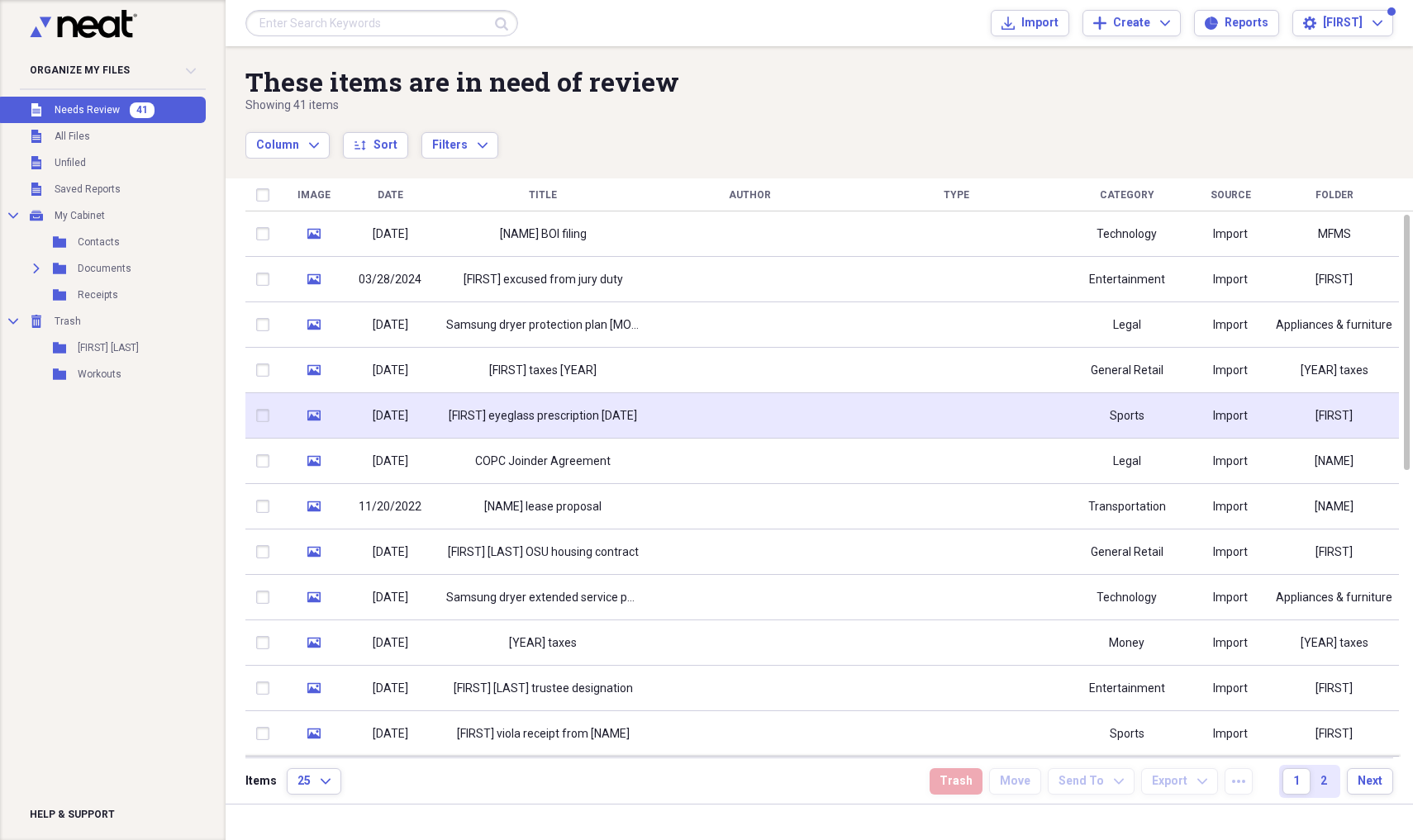 click on "[FIRST] eyeglass prescription [DATE]" at bounding box center [543, 416] 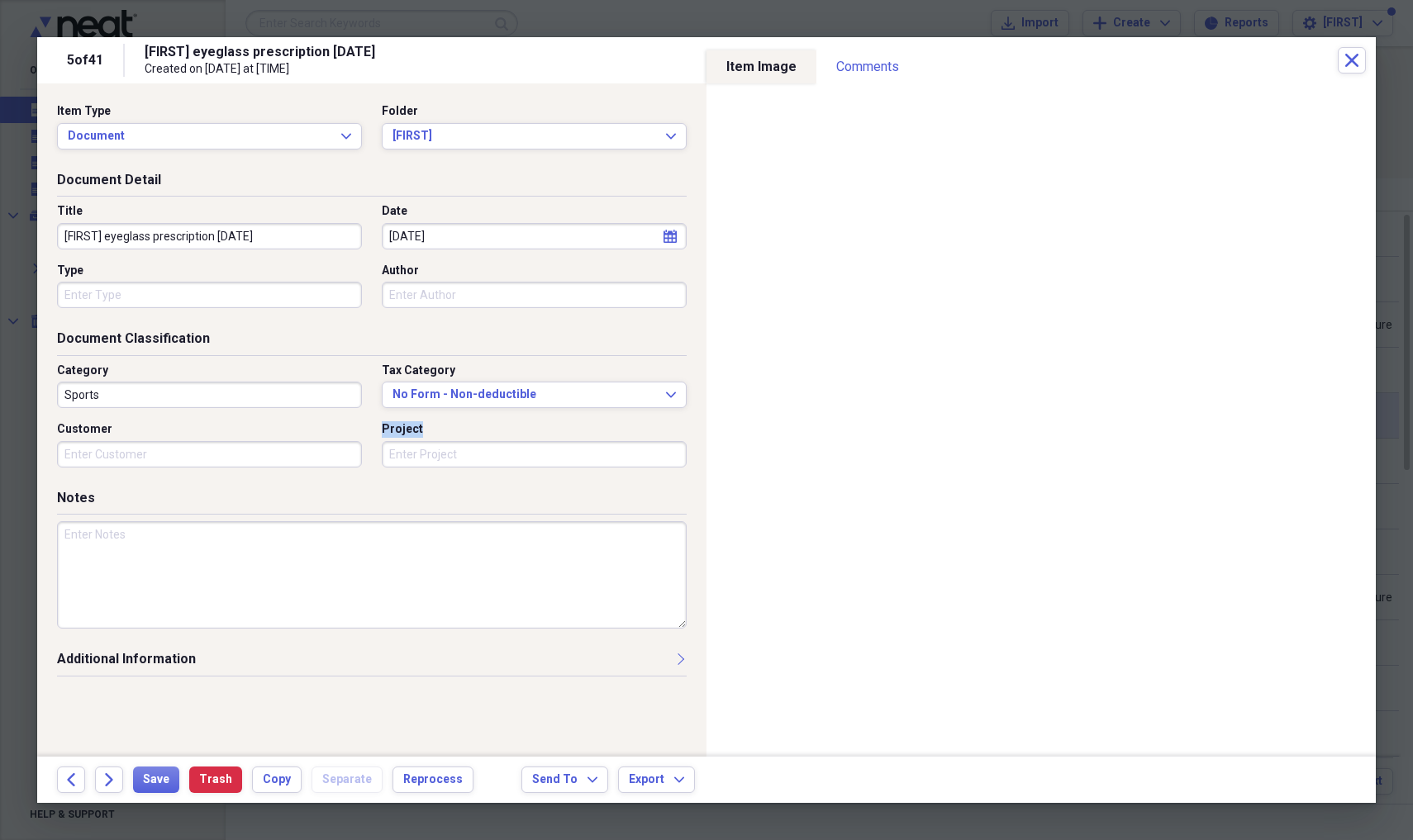 click on "Category Sports Tax Category No Form - Non-deductible Expand Customer Project" at bounding box center [372, 421] 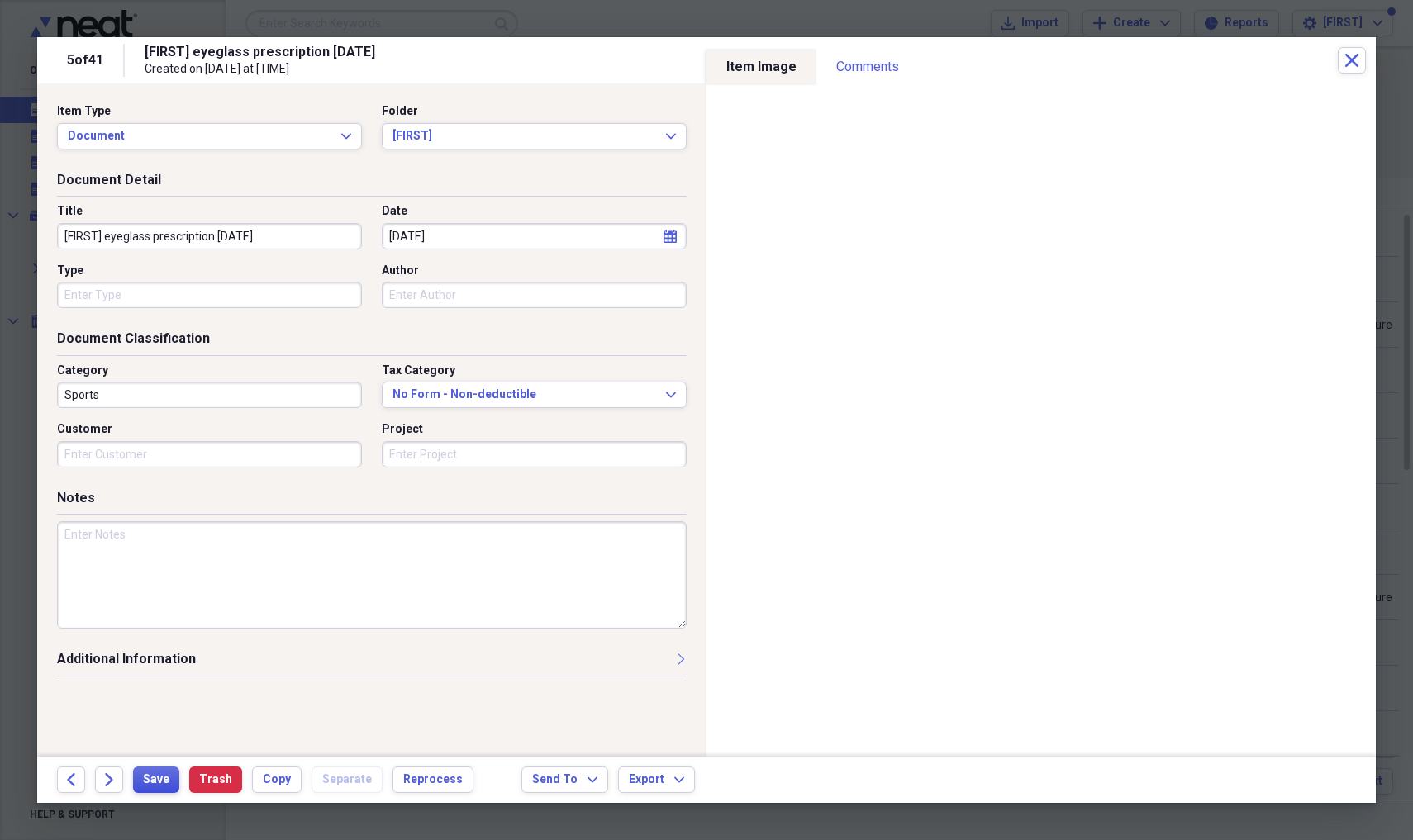 click on "Save" at bounding box center (156, 780) 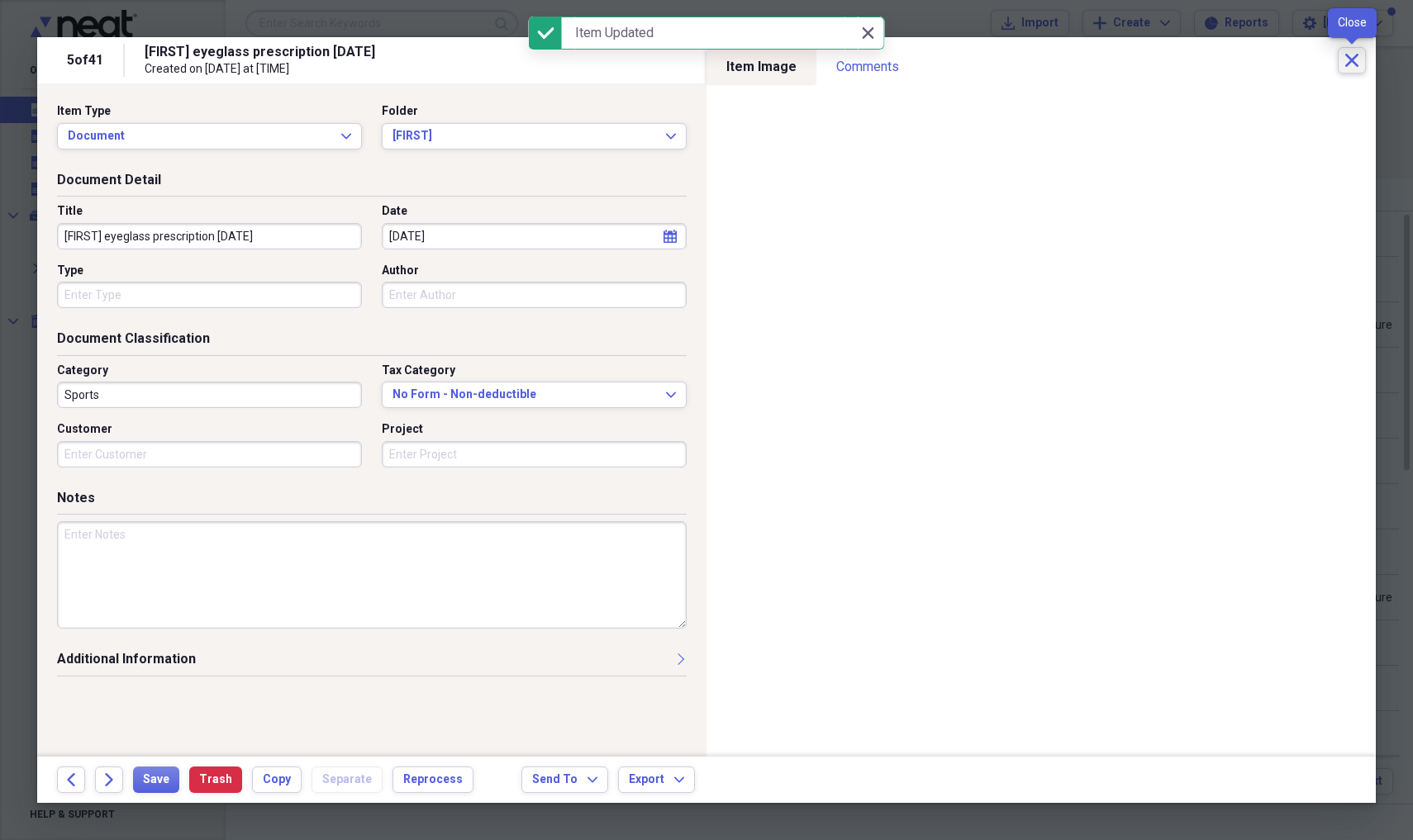 click 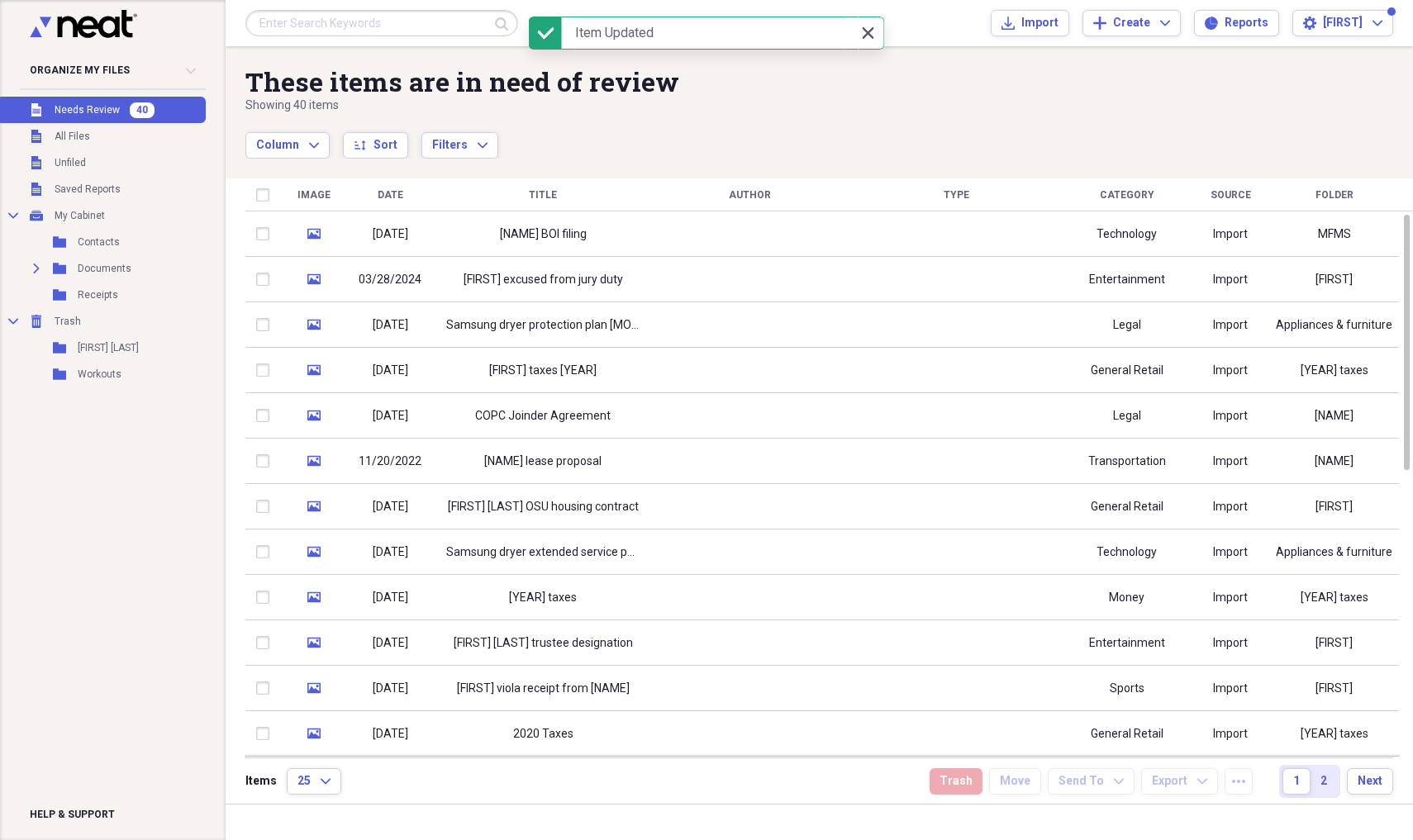 click 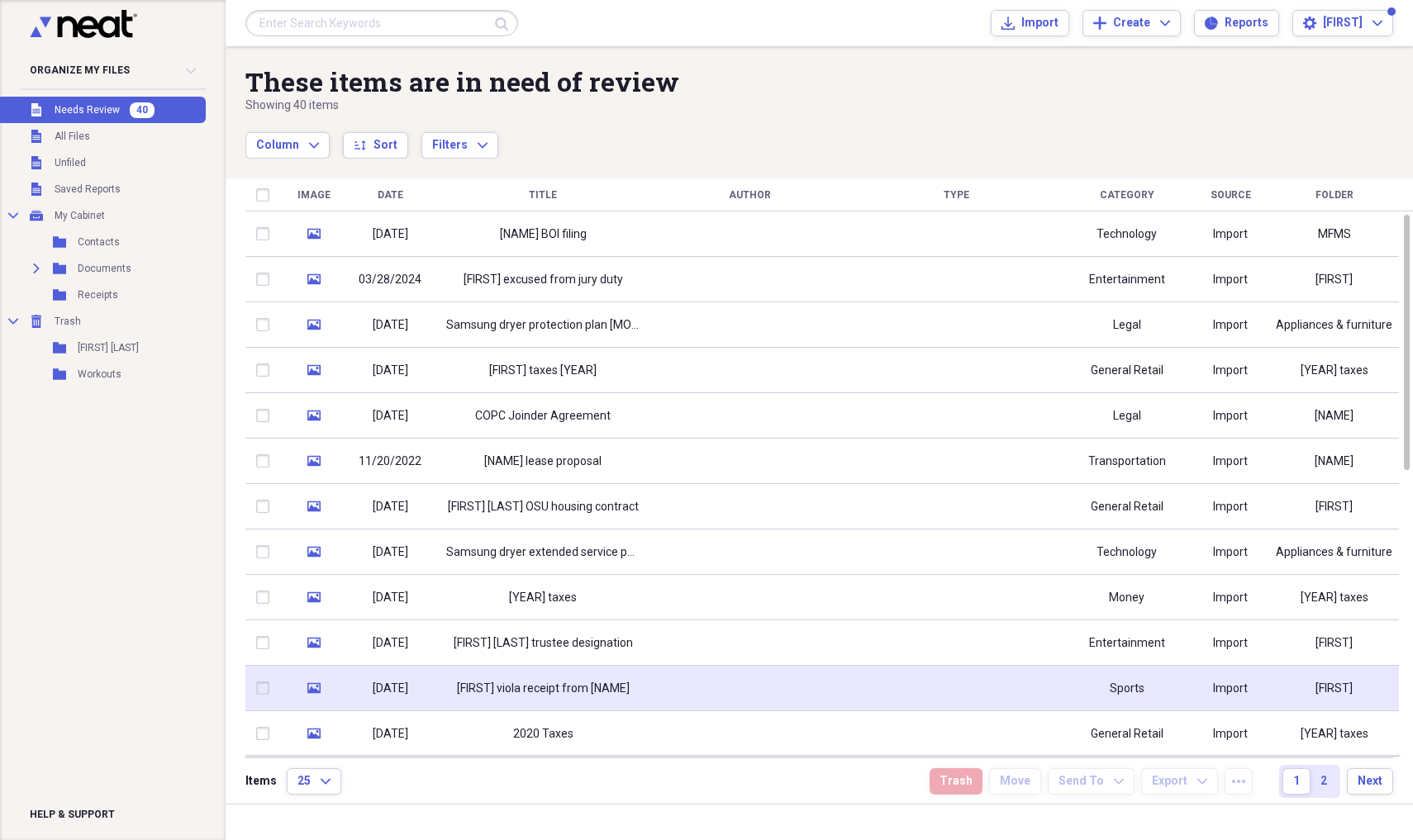 click on "[FIRST] viola receipt from [NAME]" at bounding box center [543, 689] 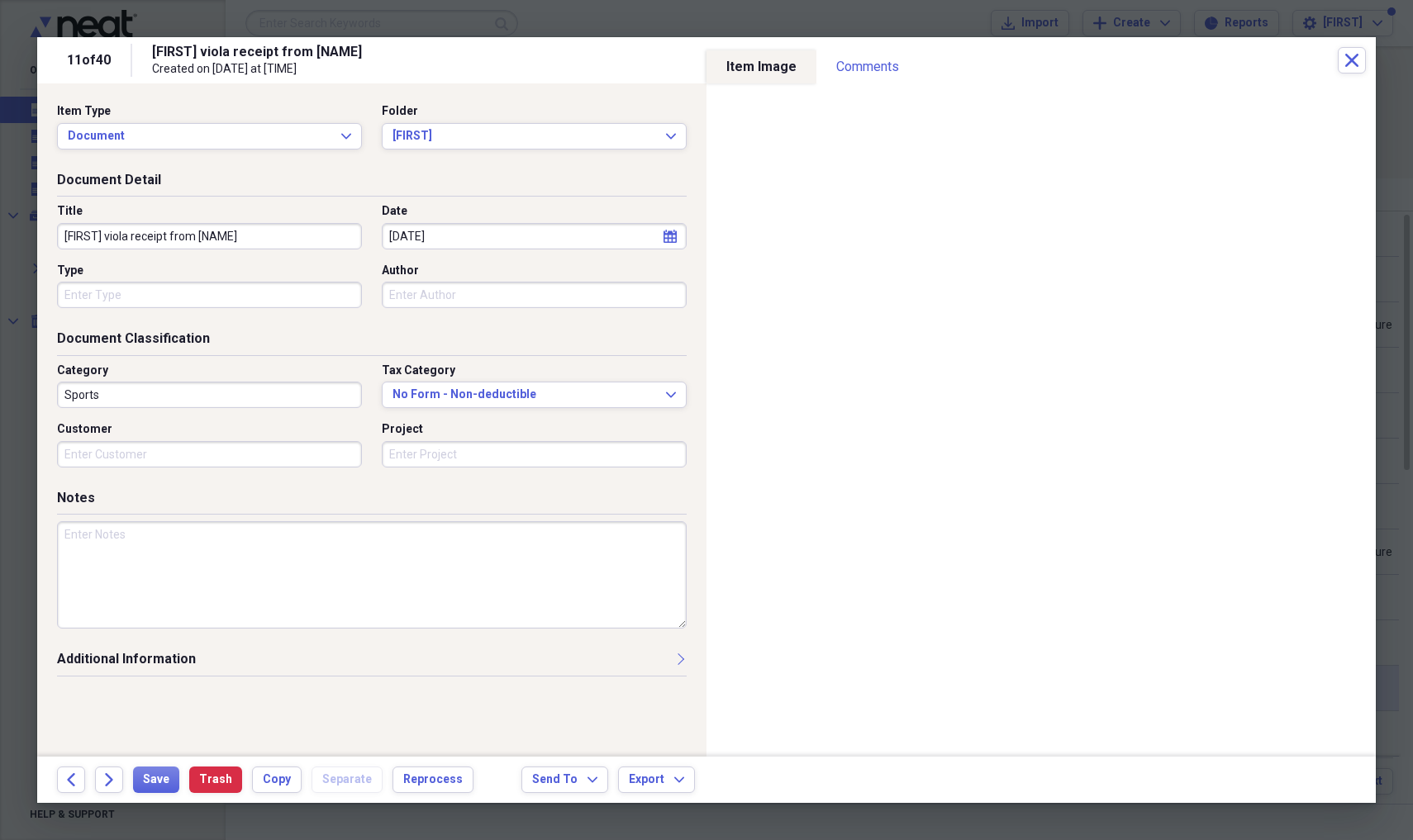 click on "Additional Information Subject Topic Action Type Application Received calendar Calendar Date Sent calendar Calendar From To Date Due calendar Calendar" at bounding box center (372, 670) 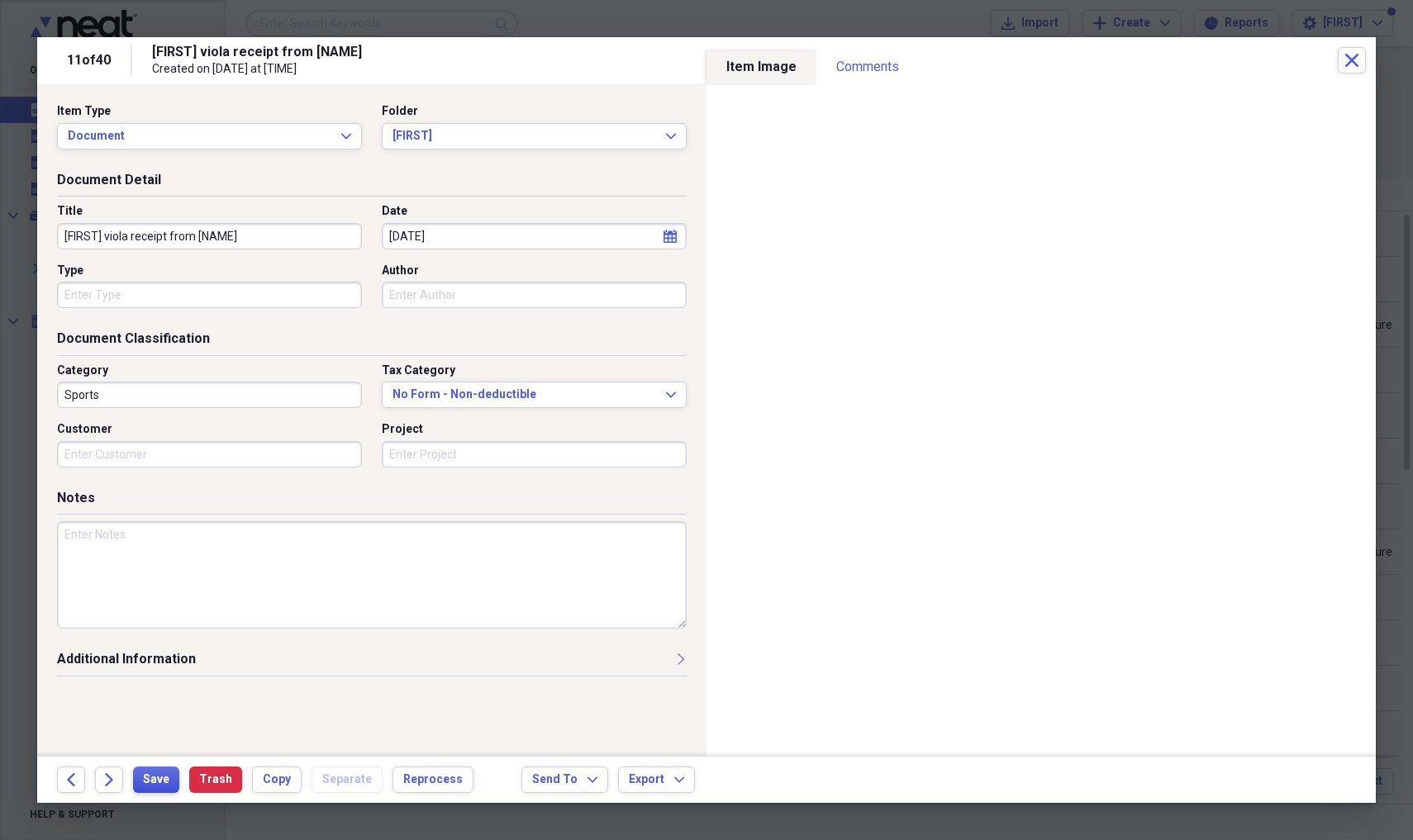 click on "Save" at bounding box center (156, 780) 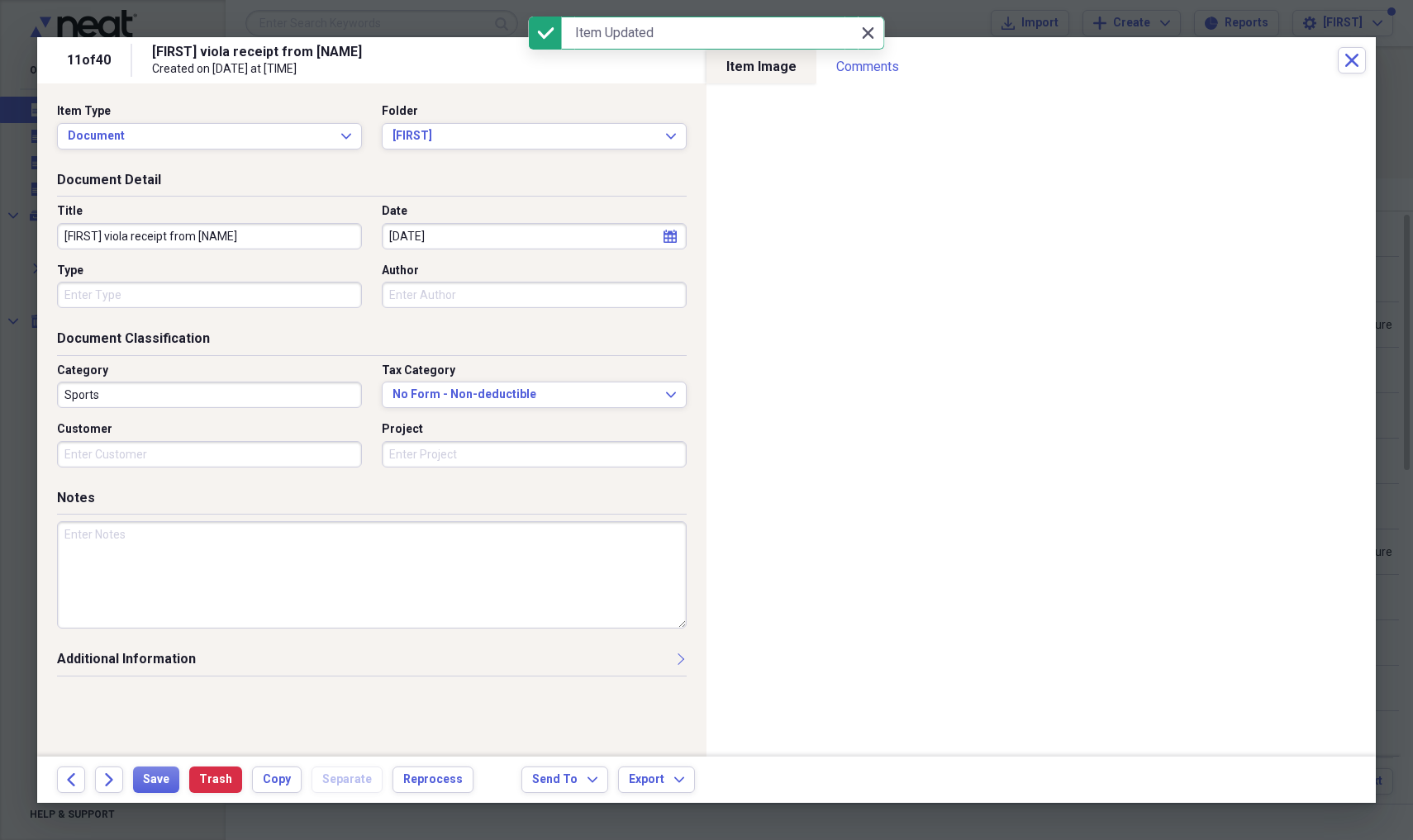 click on "Close" 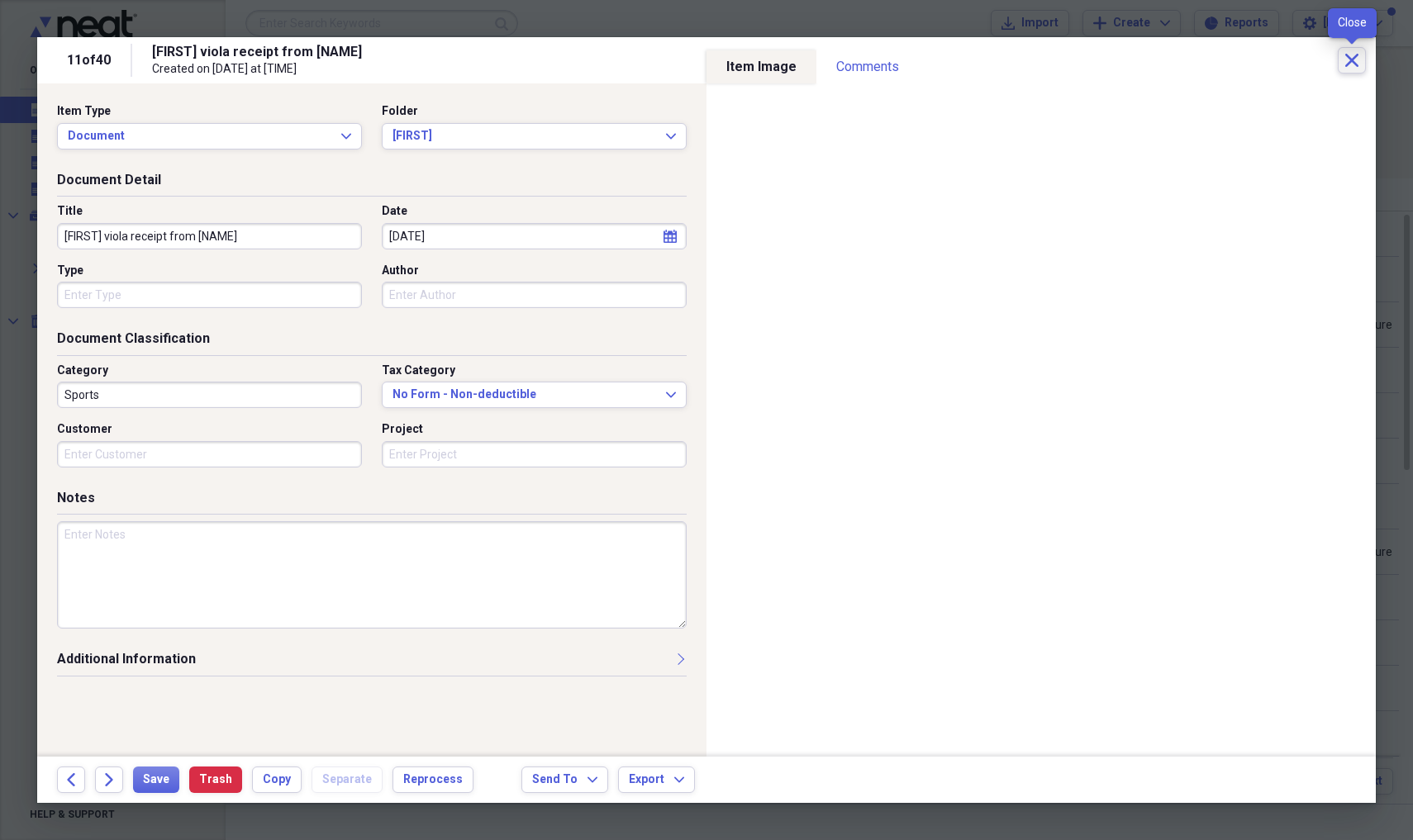 click on "Close" 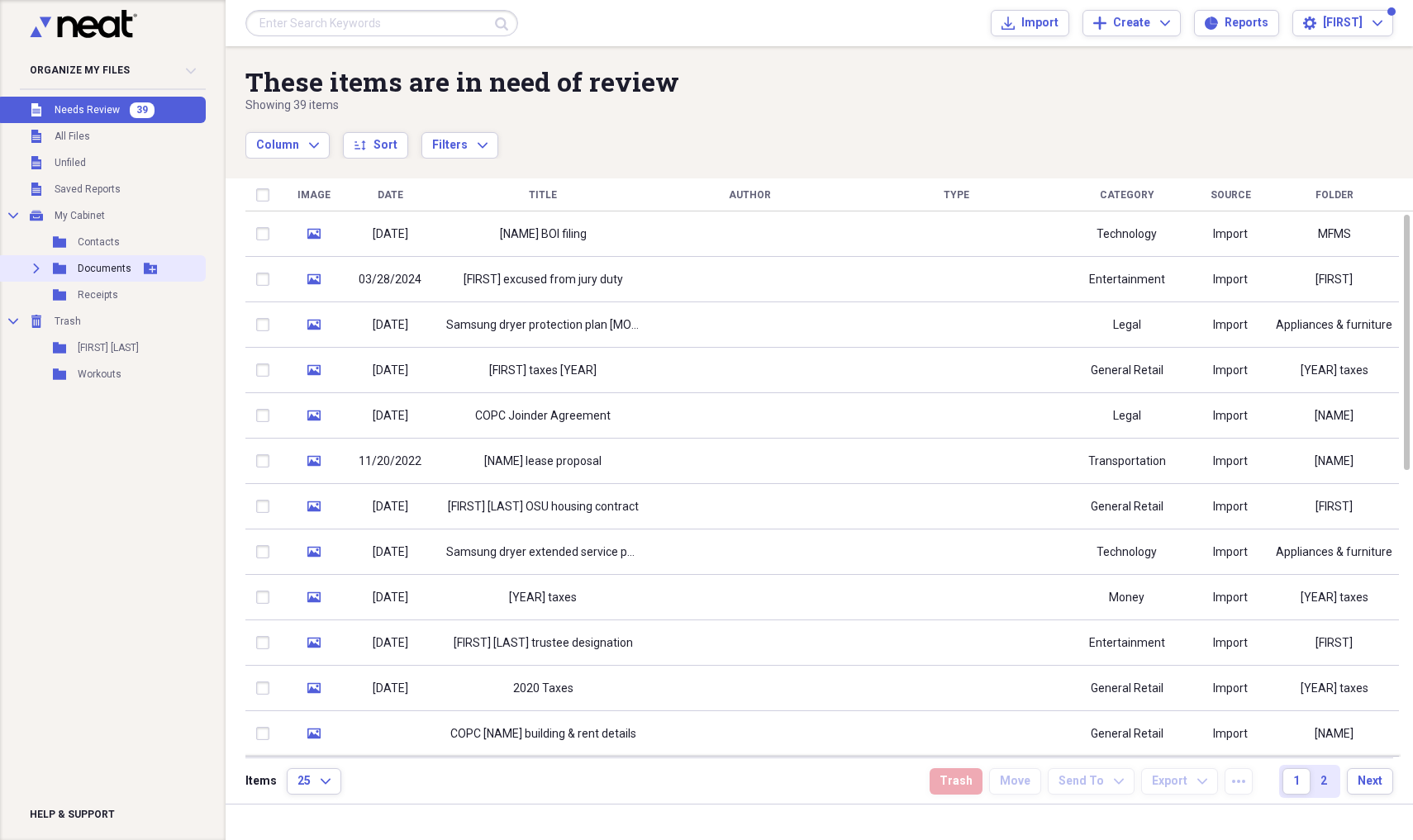 click on "Expand" 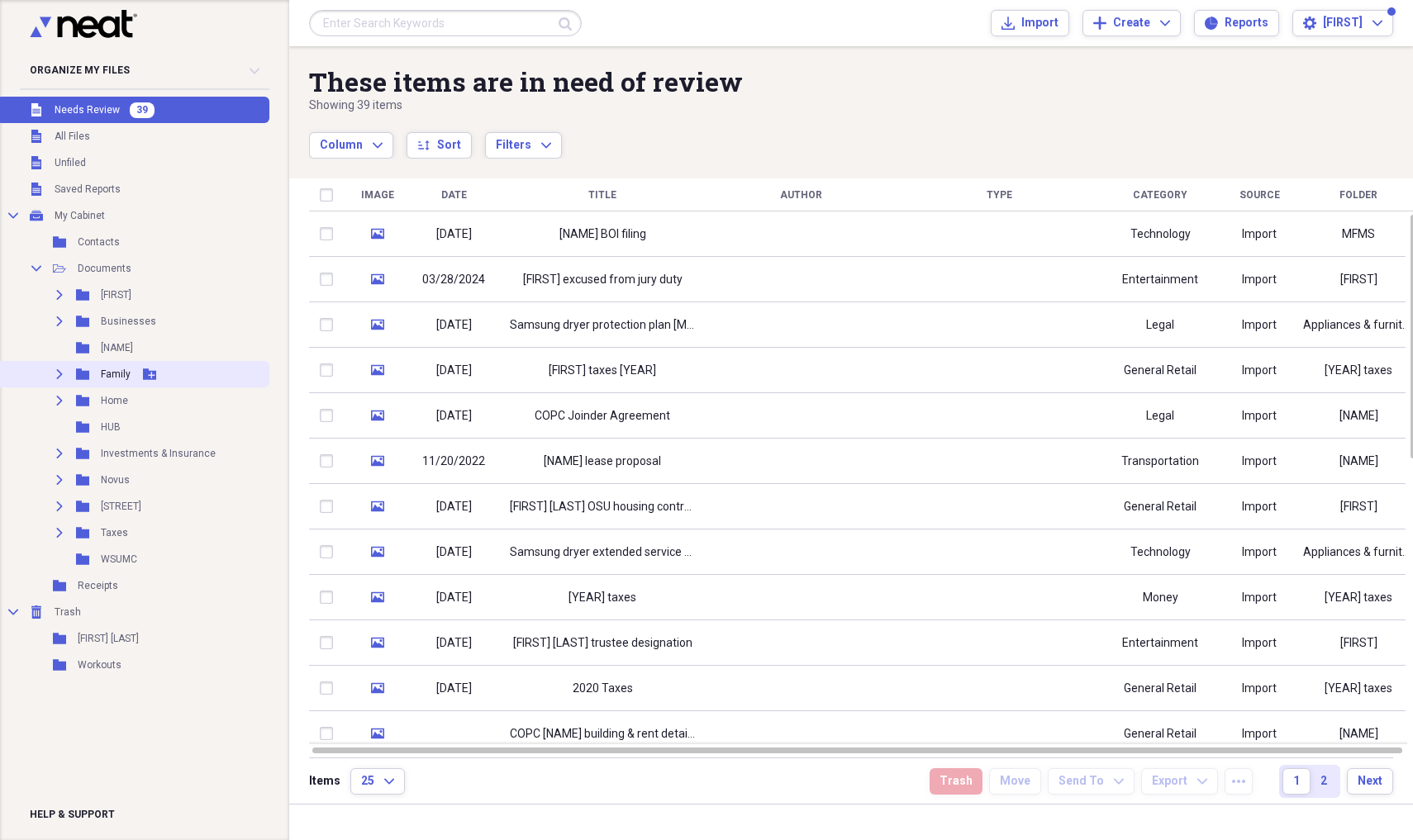 click 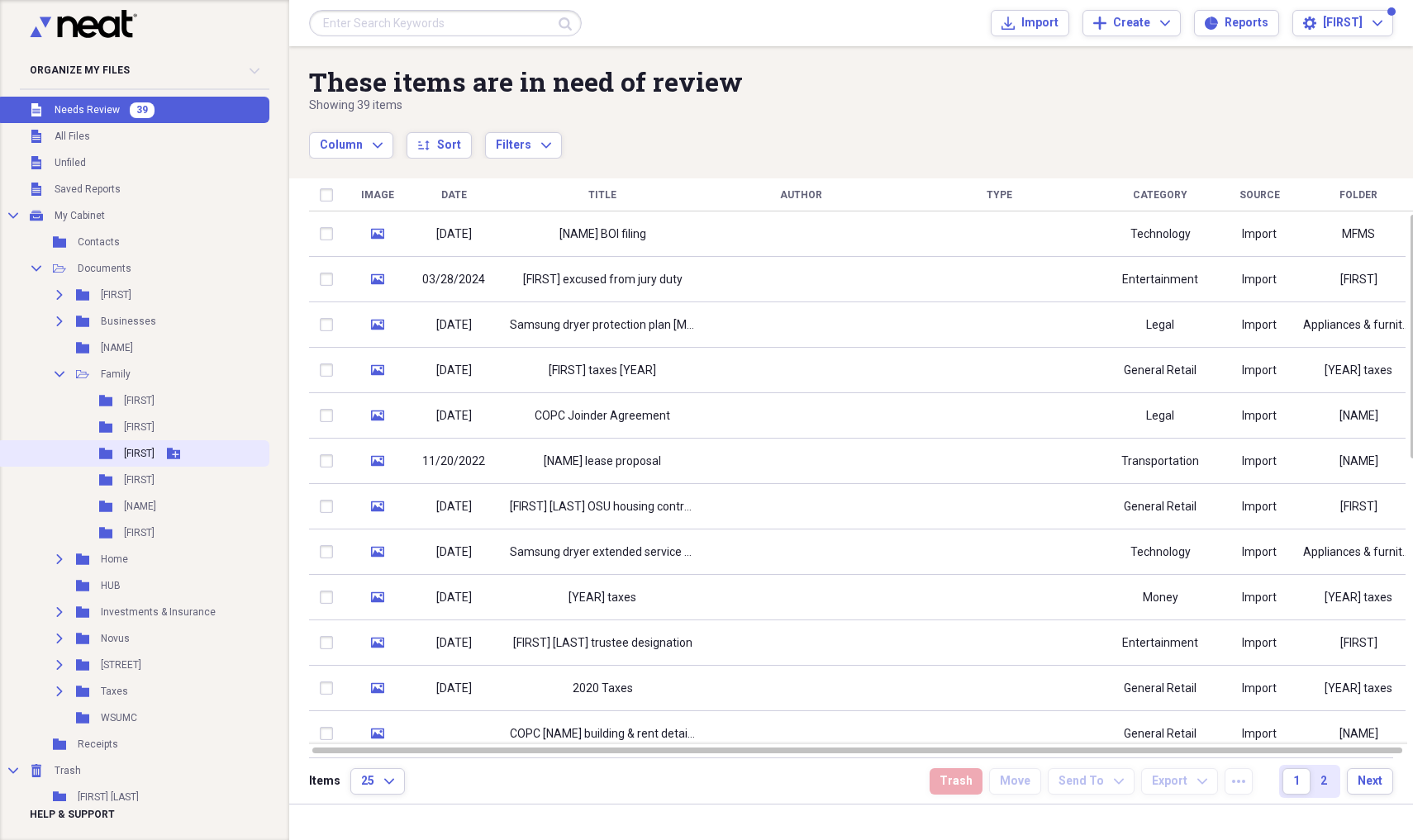 click on "[FIRST]" at bounding box center [139, 453] 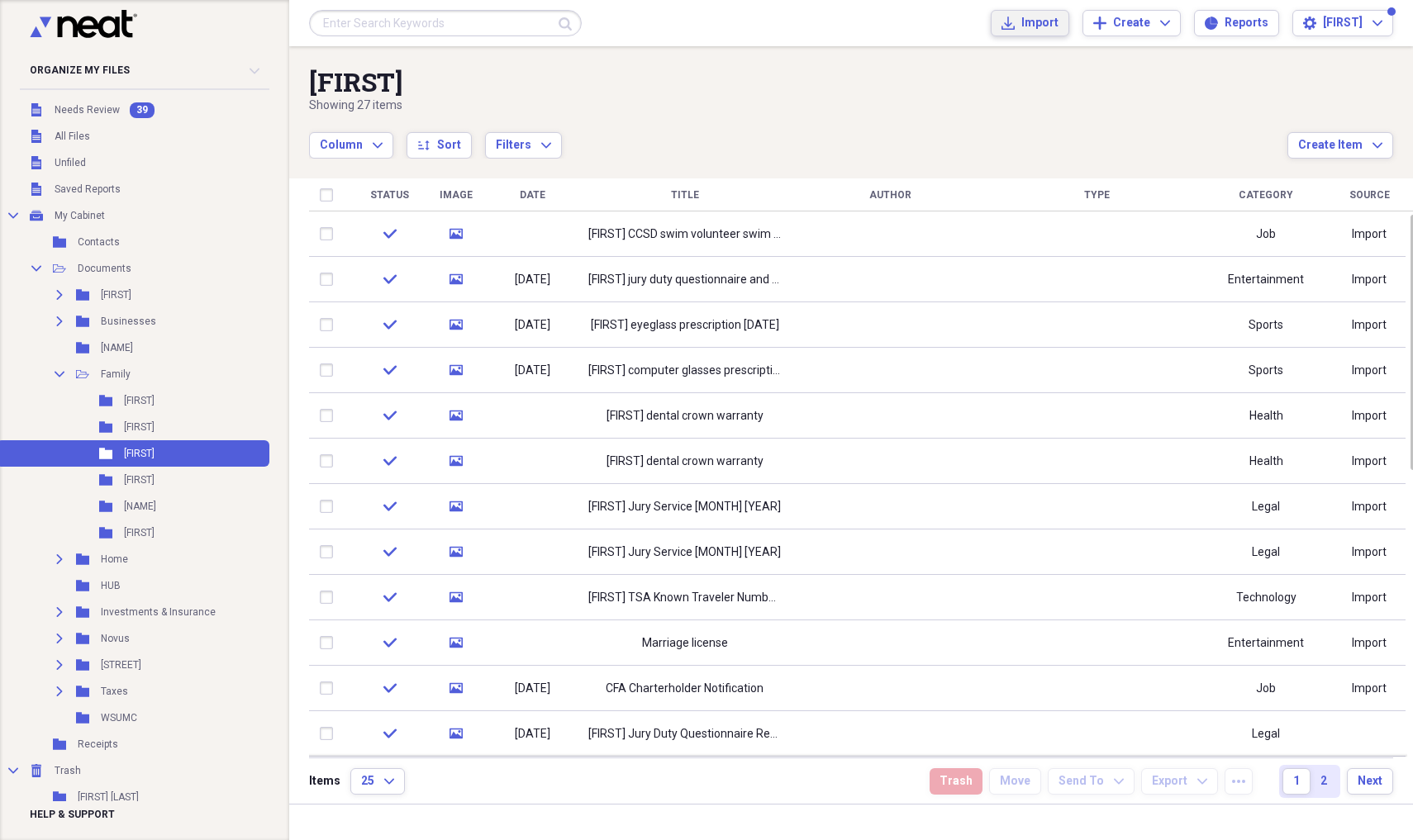 click on "Import" at bounding box center (1040, 23) 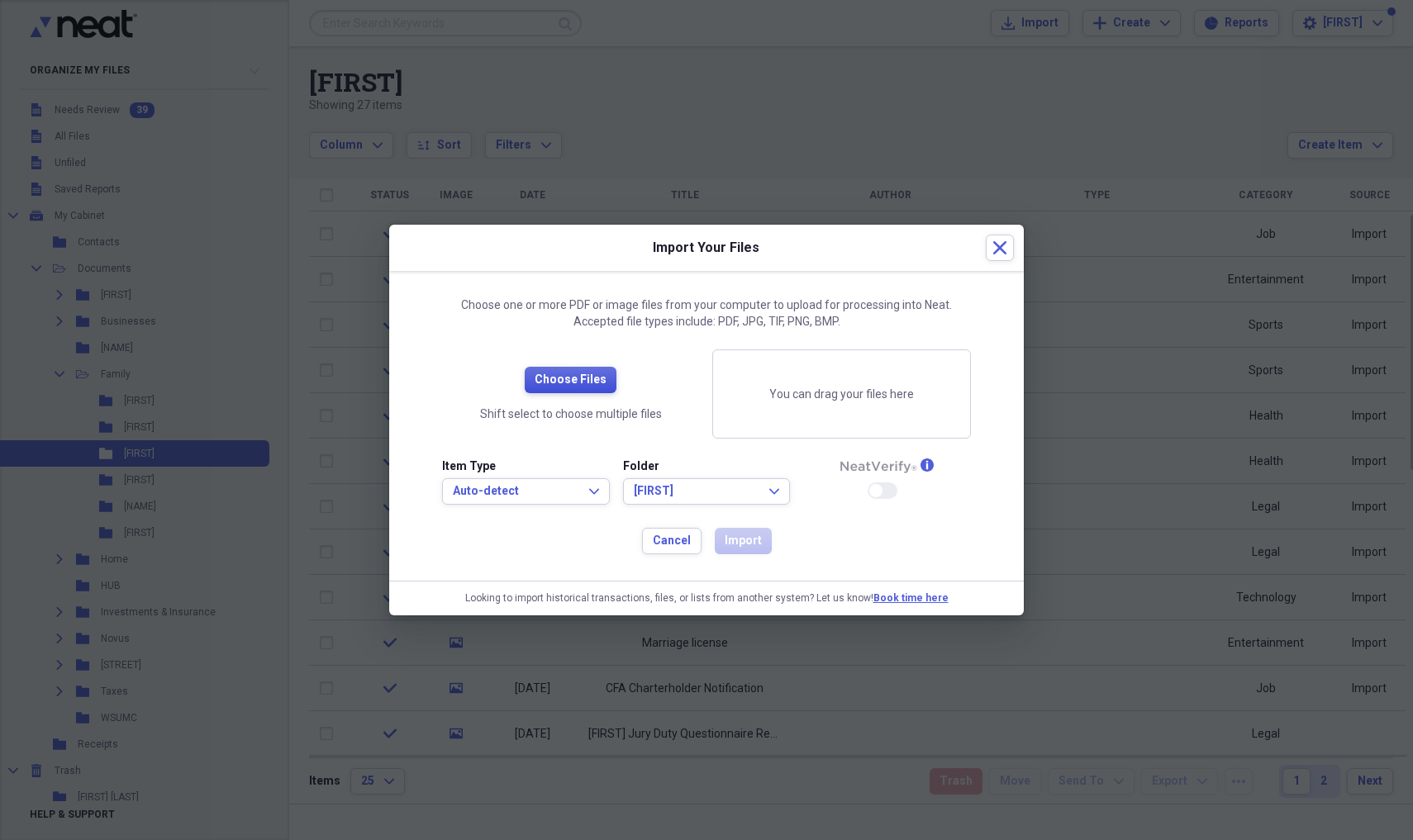 click on "Choose Files" at bounding box center (570, 380) 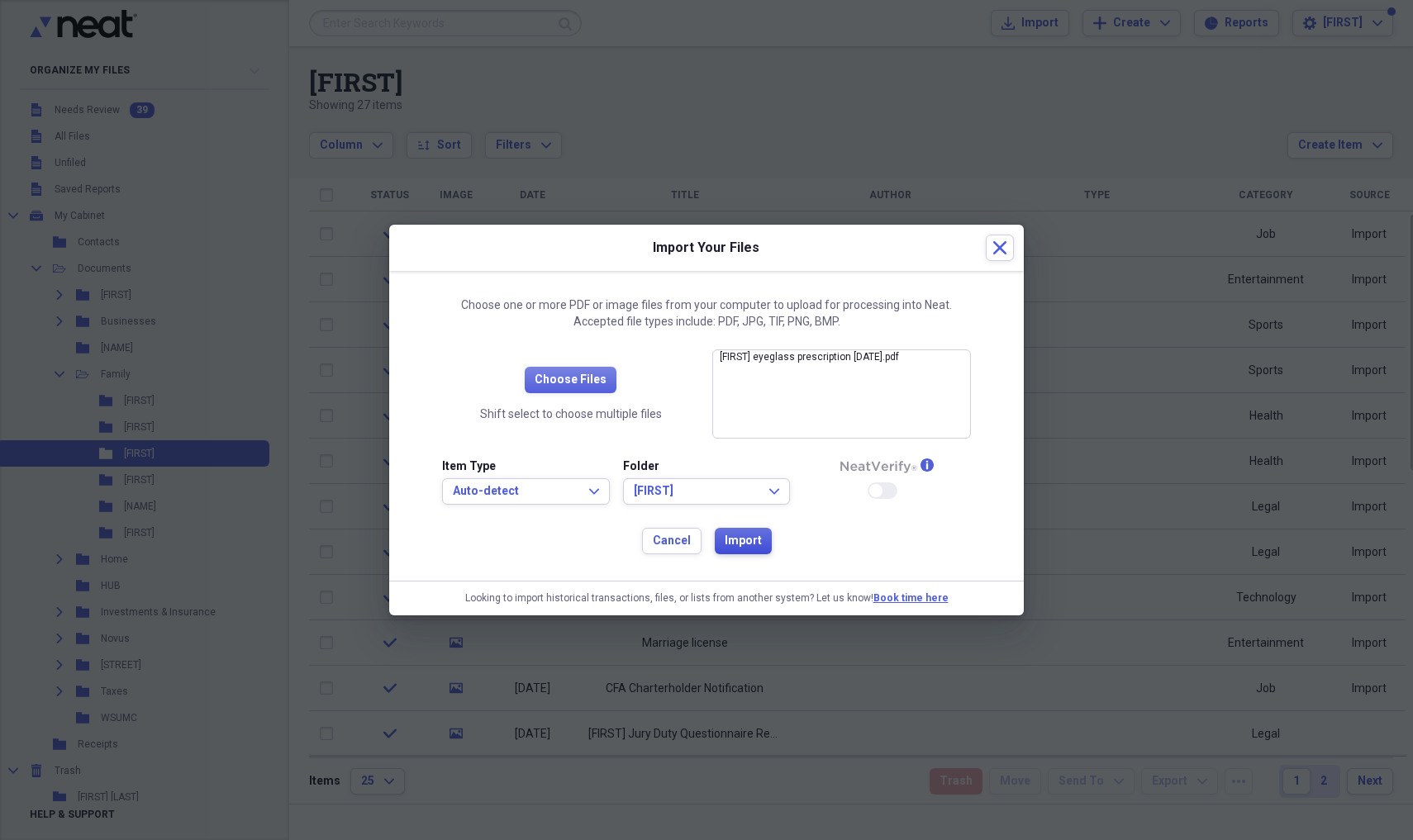 click on "Import" at bounding box center (743, 541) 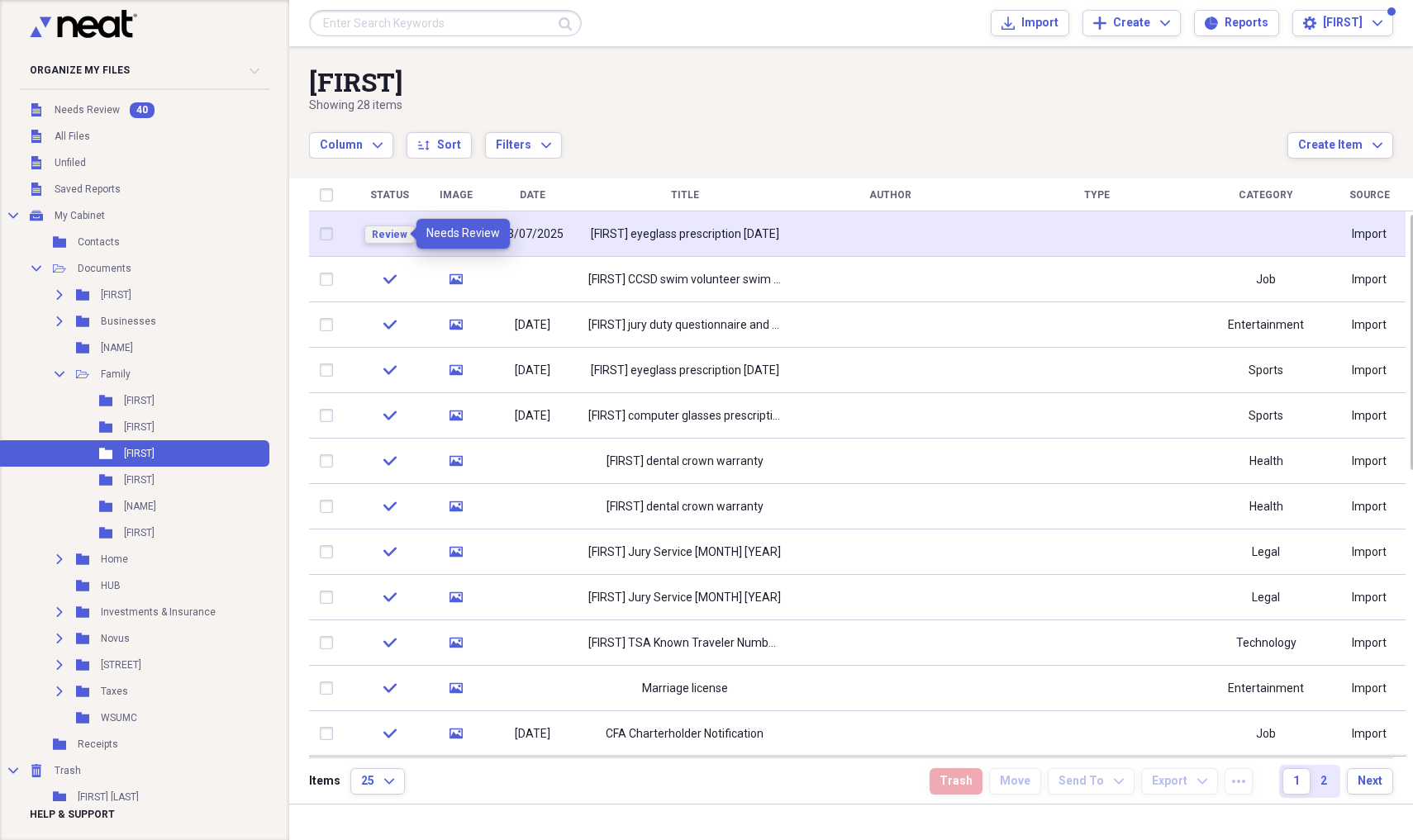 click on "Review" at bounding box center (389, 235) 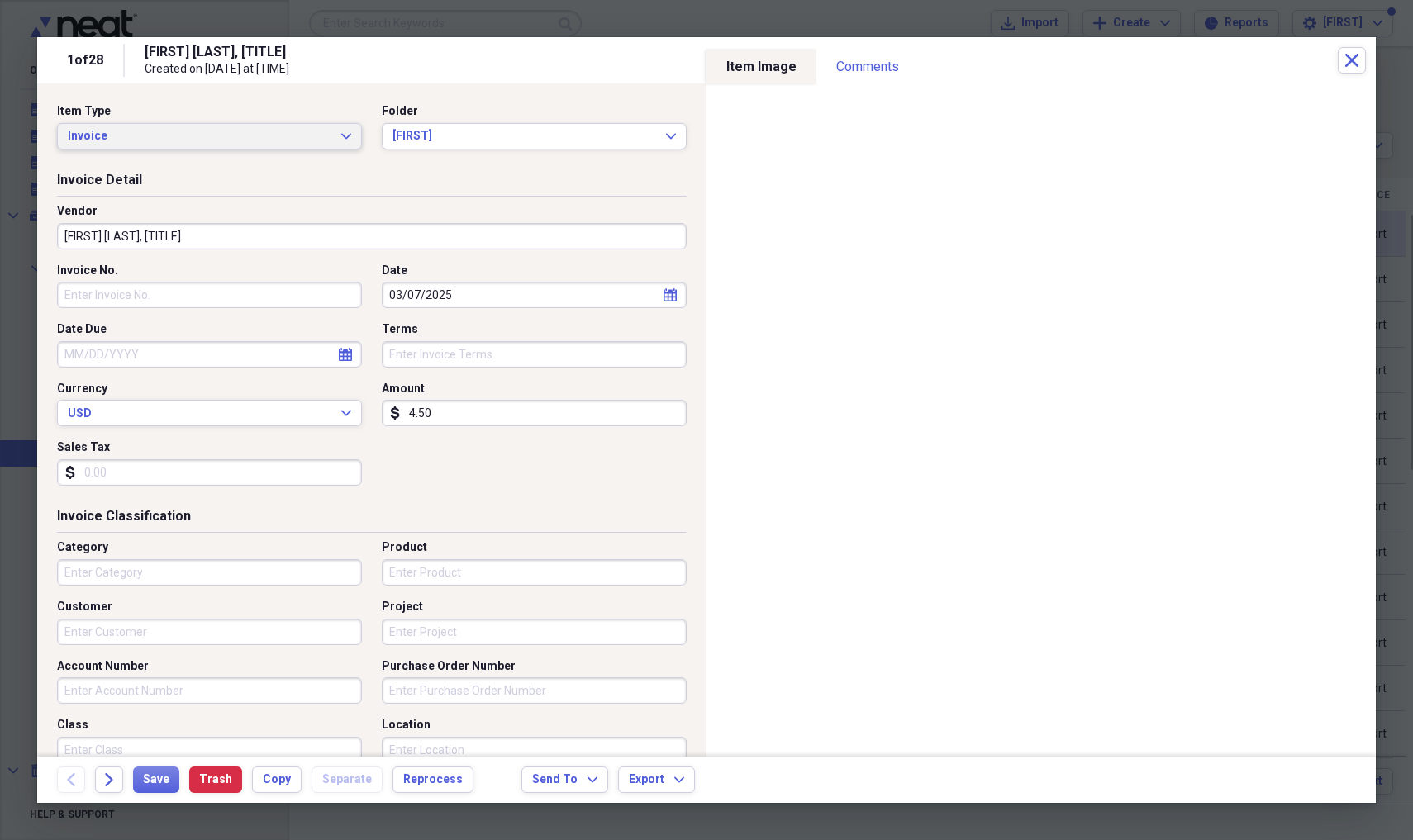 click on "Expand" 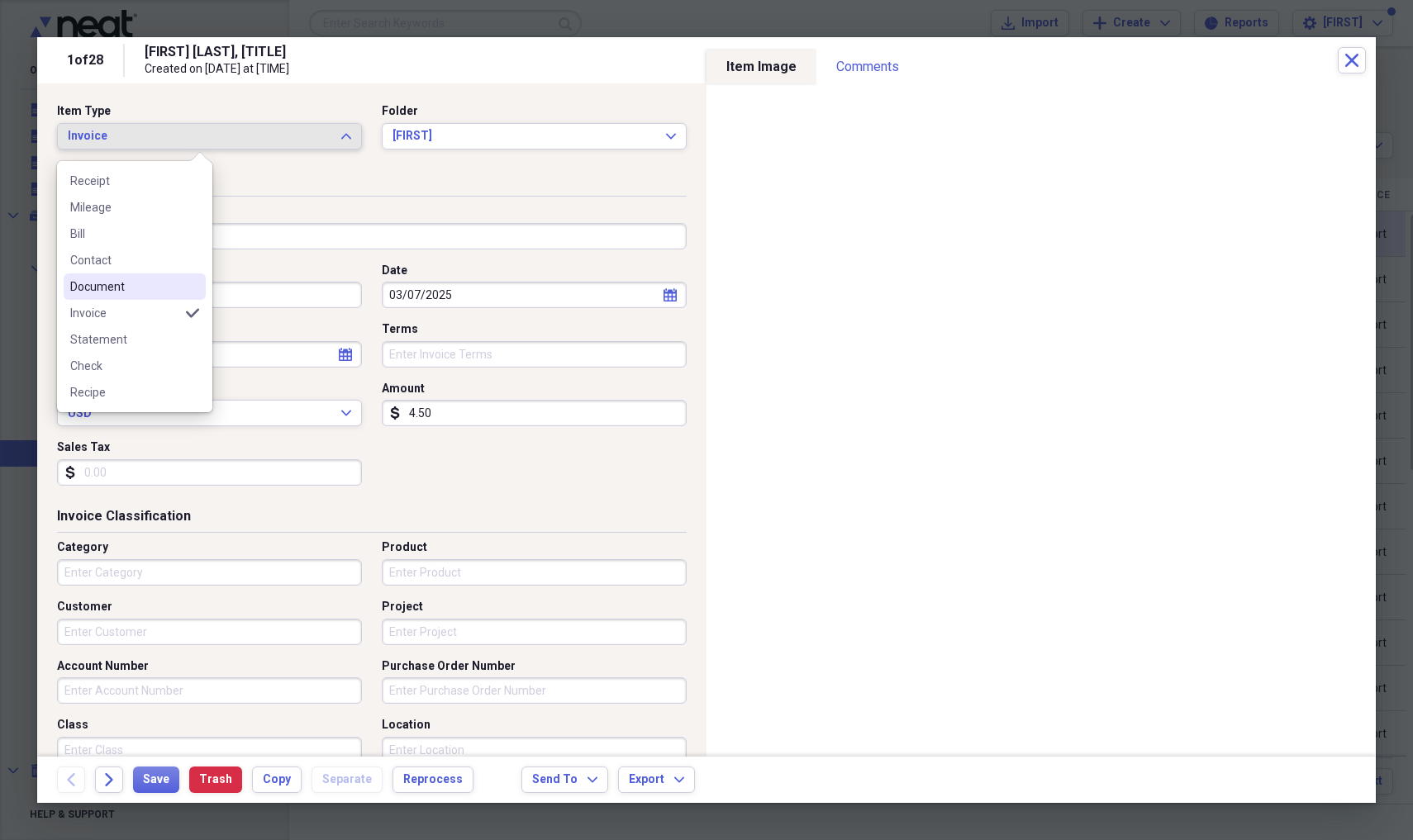 click on "Document" at bounding box center [125, 287] 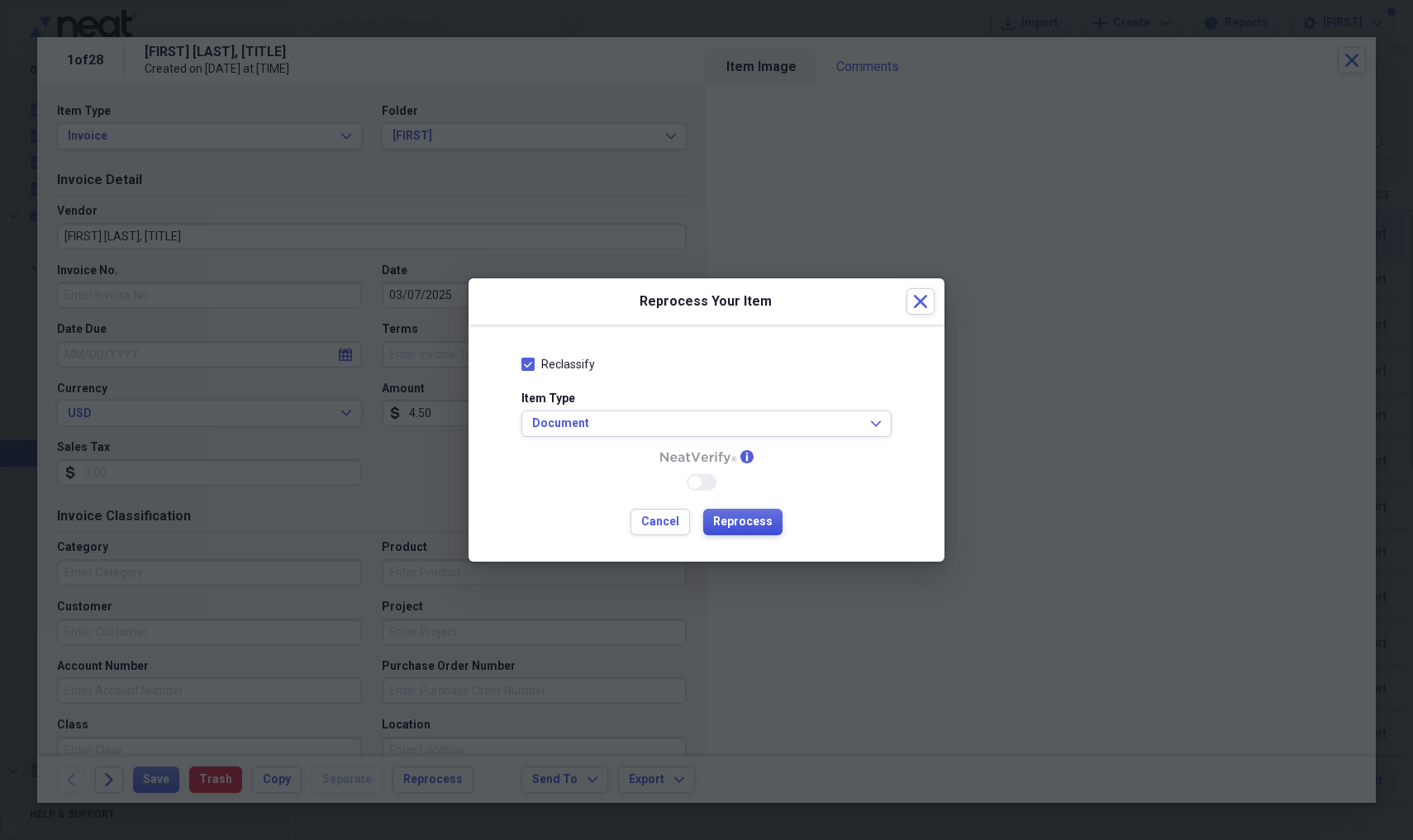 click on "Reprocess" at bounding box center [743, 522] 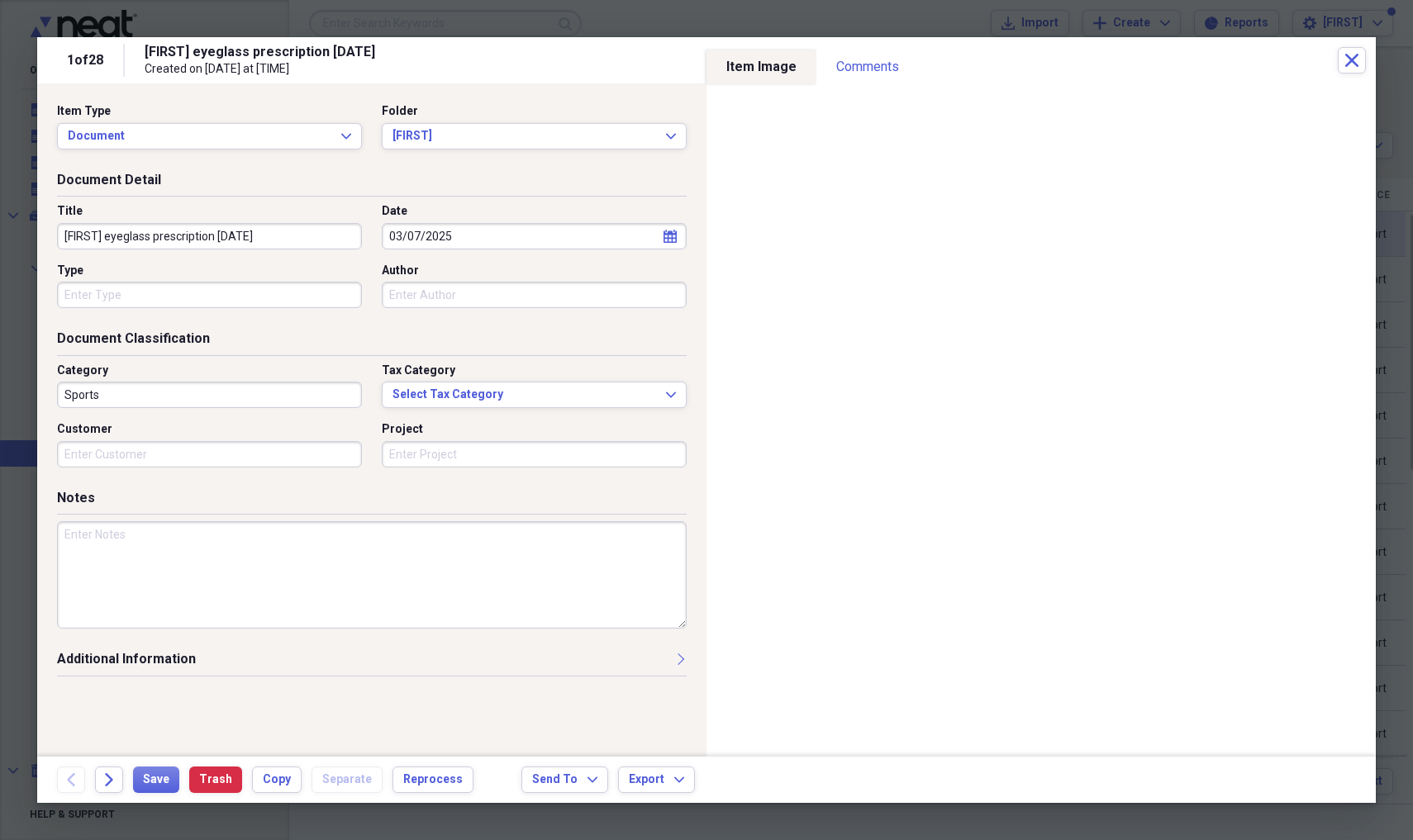 click on "Sports" at bounding box center [209, 395] 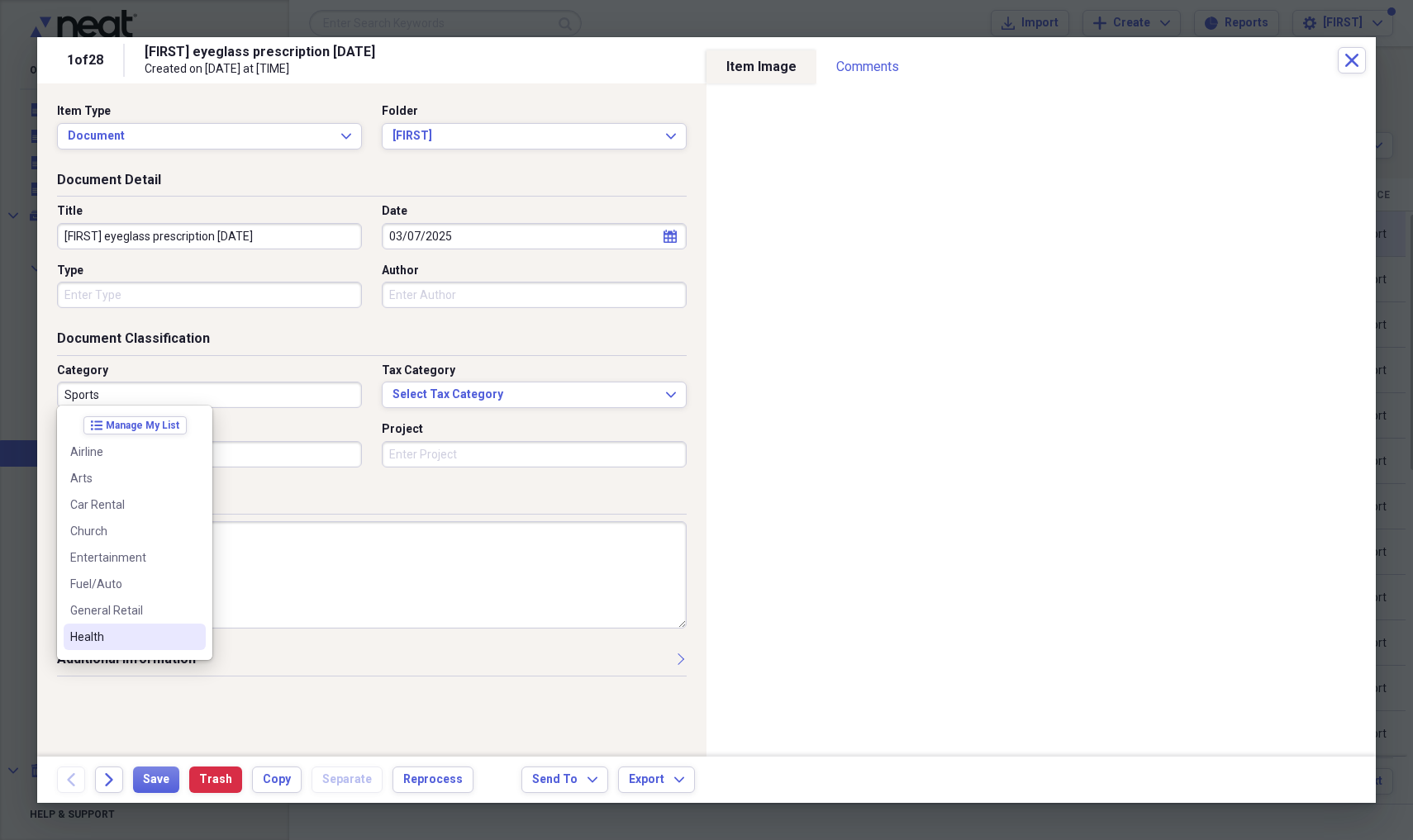 click on "Health" at bounding box center (125, 637) 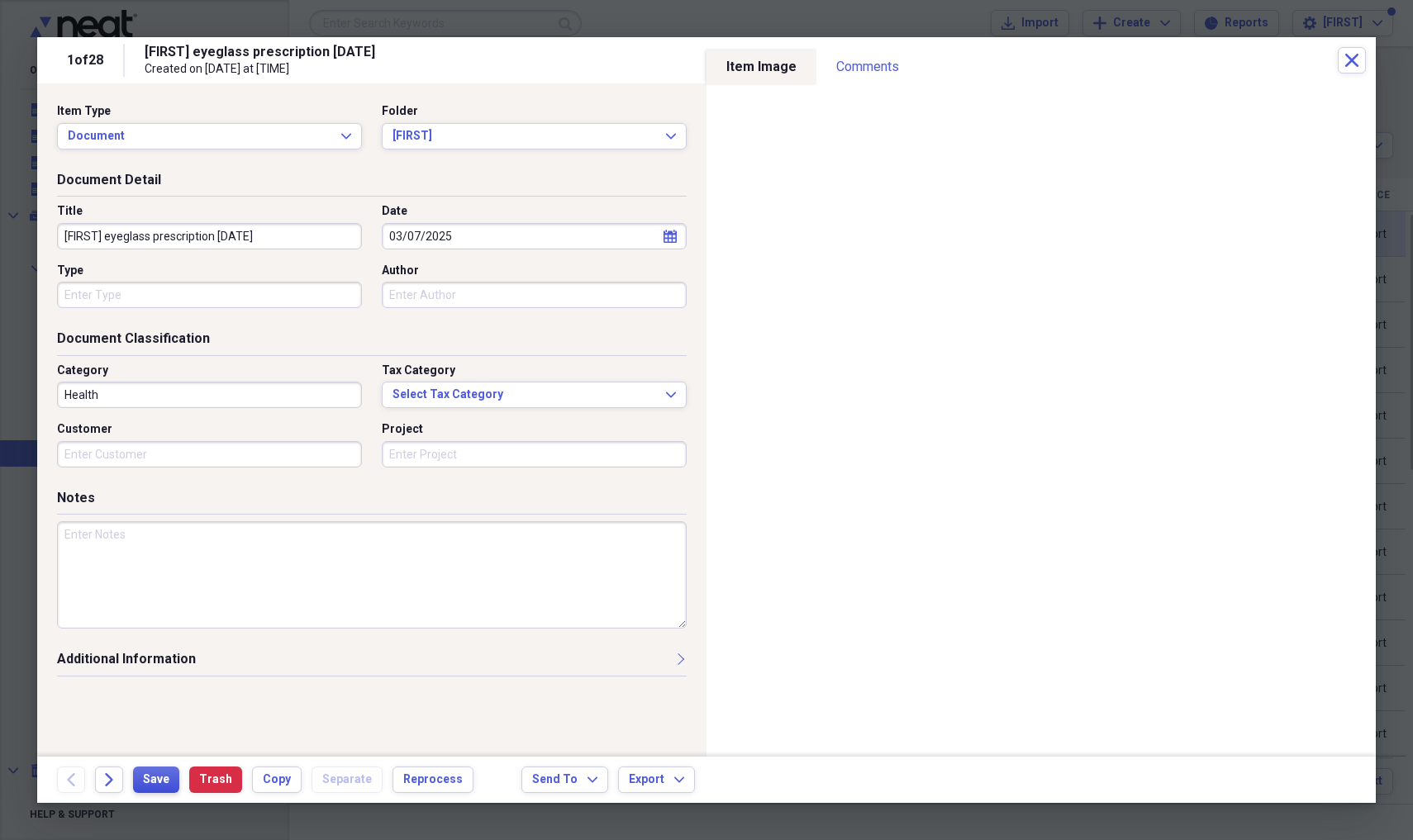 click on "Save" at bounding box center [156, 780] 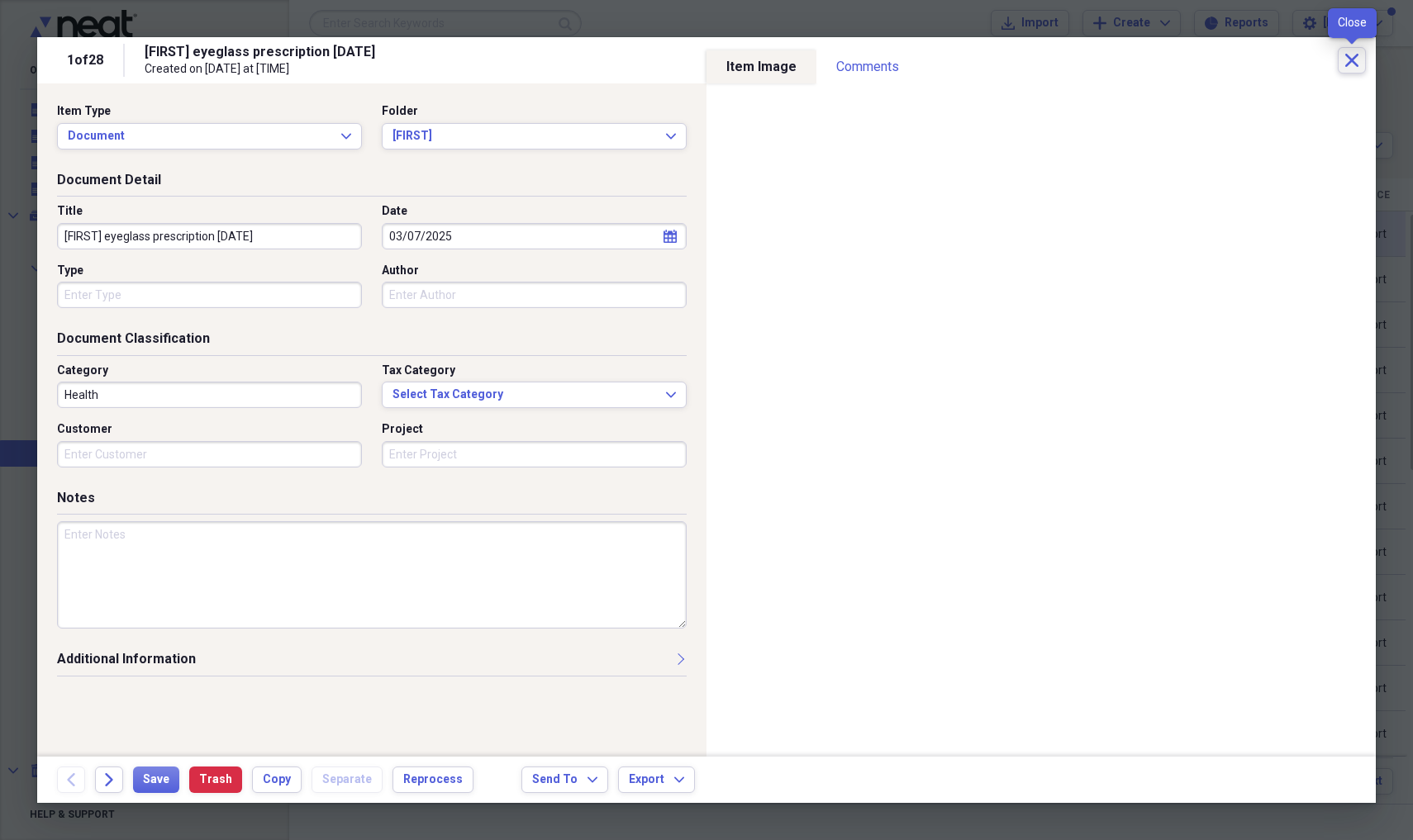 click on "Close" 